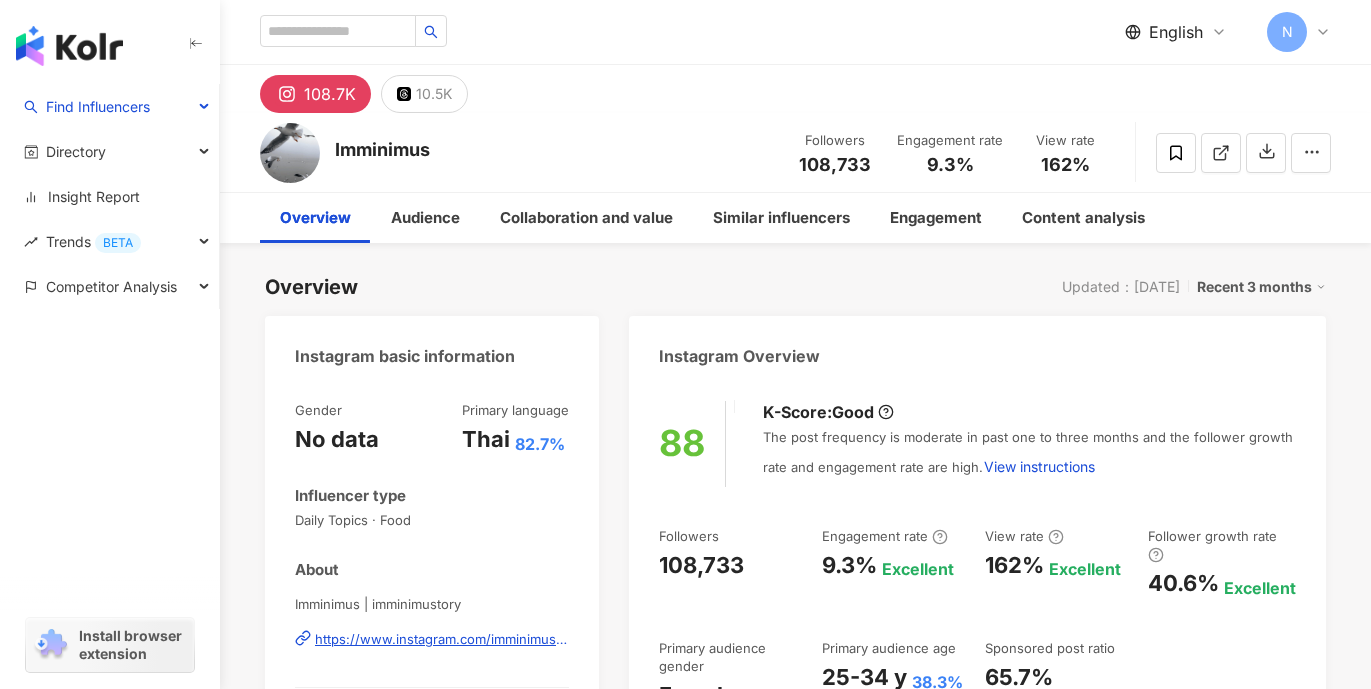 scroll, scrollTop: 0, scrollLeft: 0, axis: both 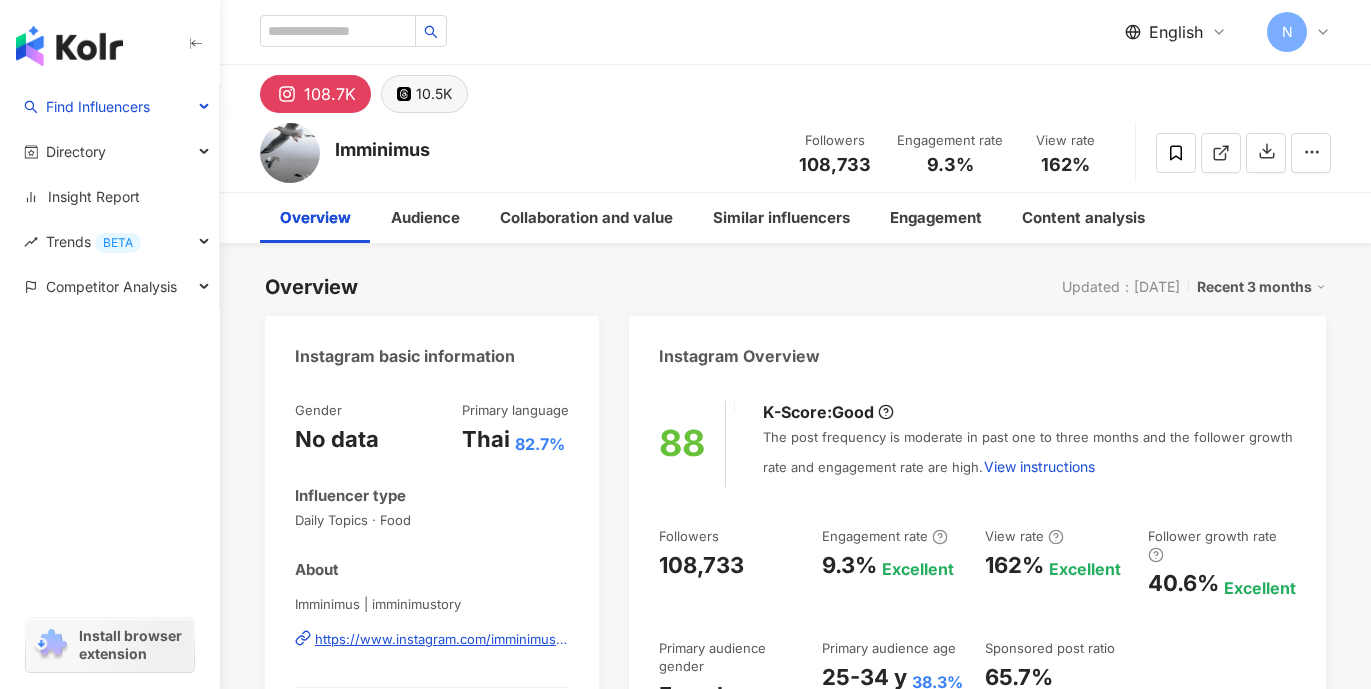 click on "10.5K" at bounding box center (434, 94) 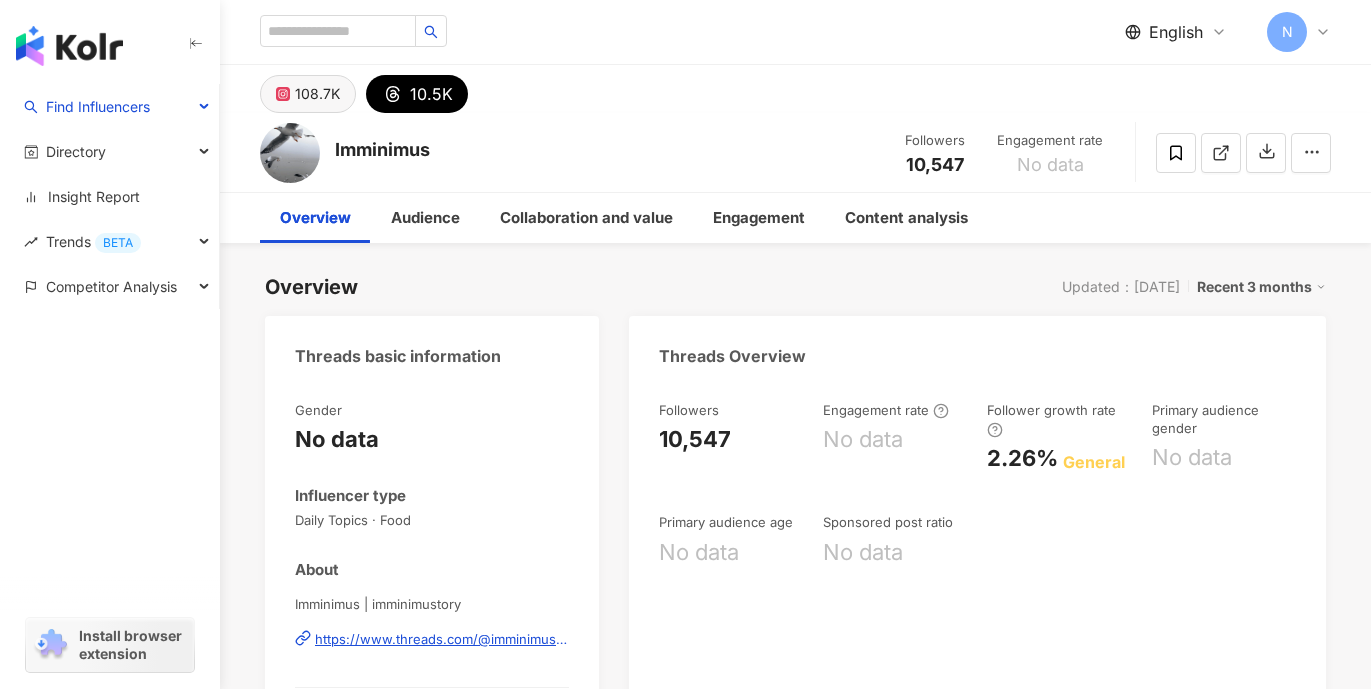 click on "108.7K" at bounding box center (317, 94) 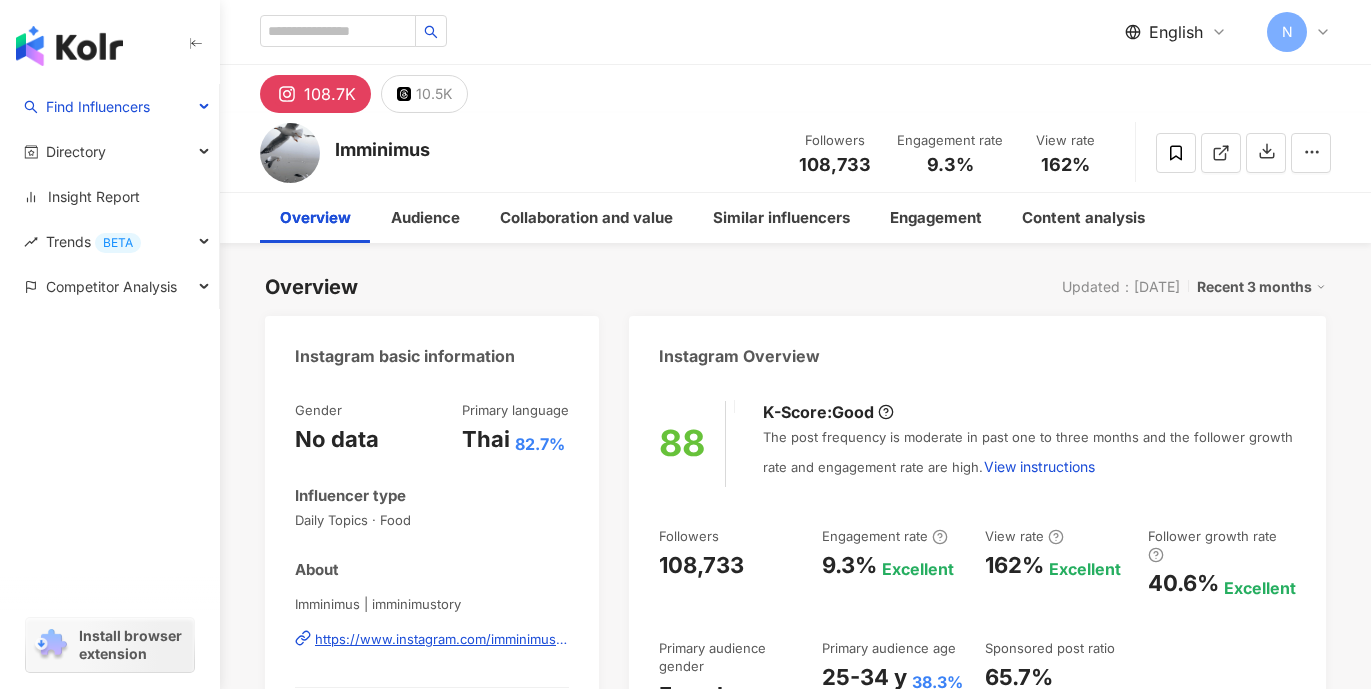 click on "10.5K" at bounding box center (424, 94) 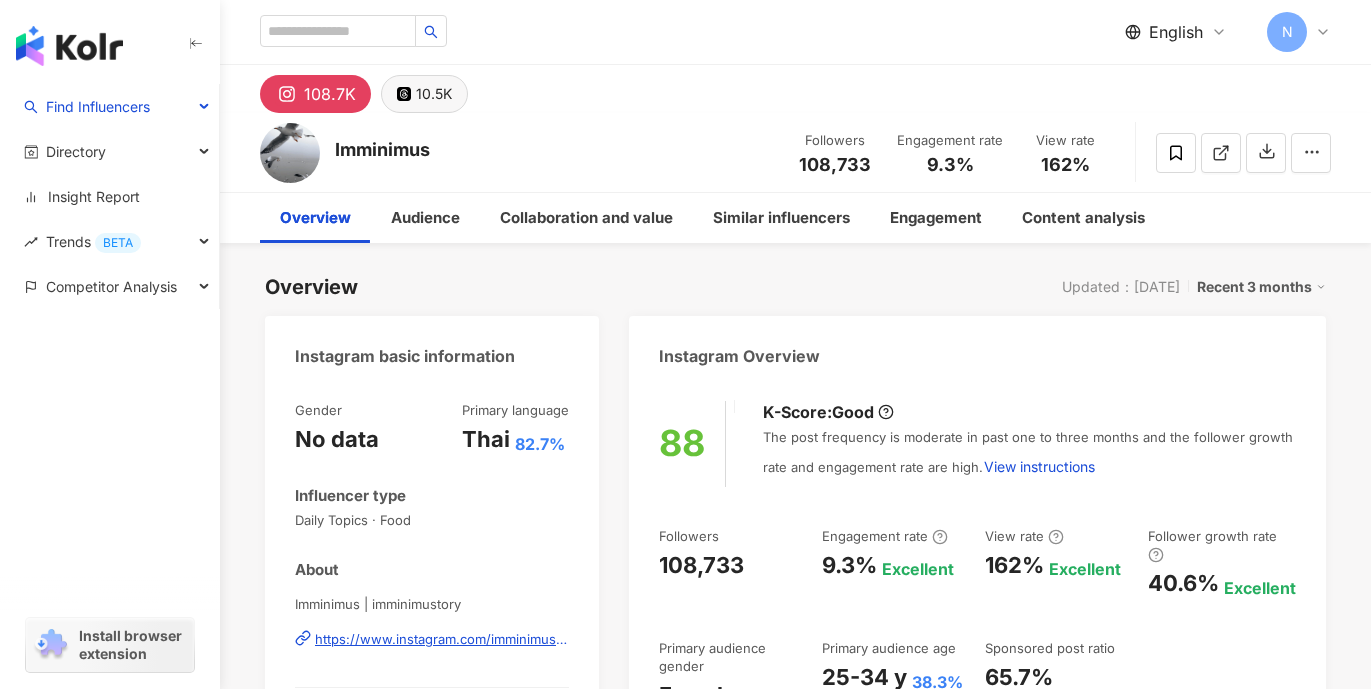 click on "10.5K" at bounding box center [434, 94] 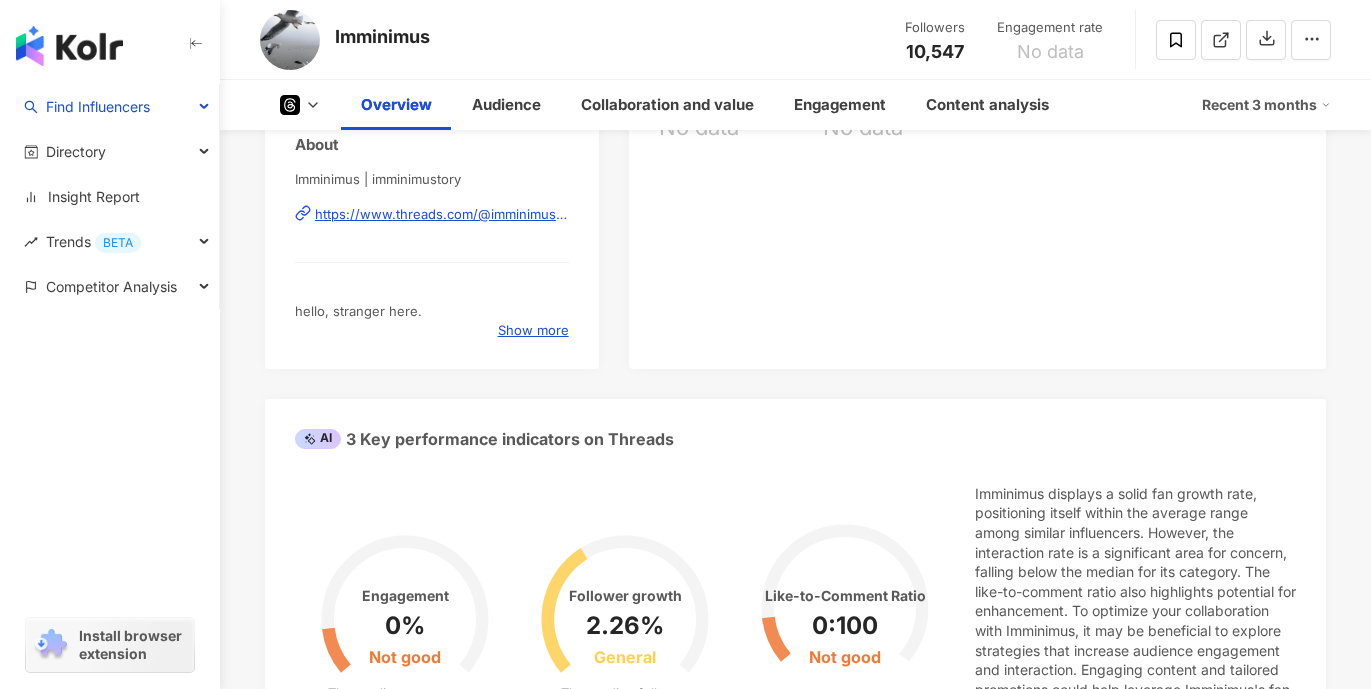 scroll, scrollTop: 0, scrollLeft: 0, axis: both 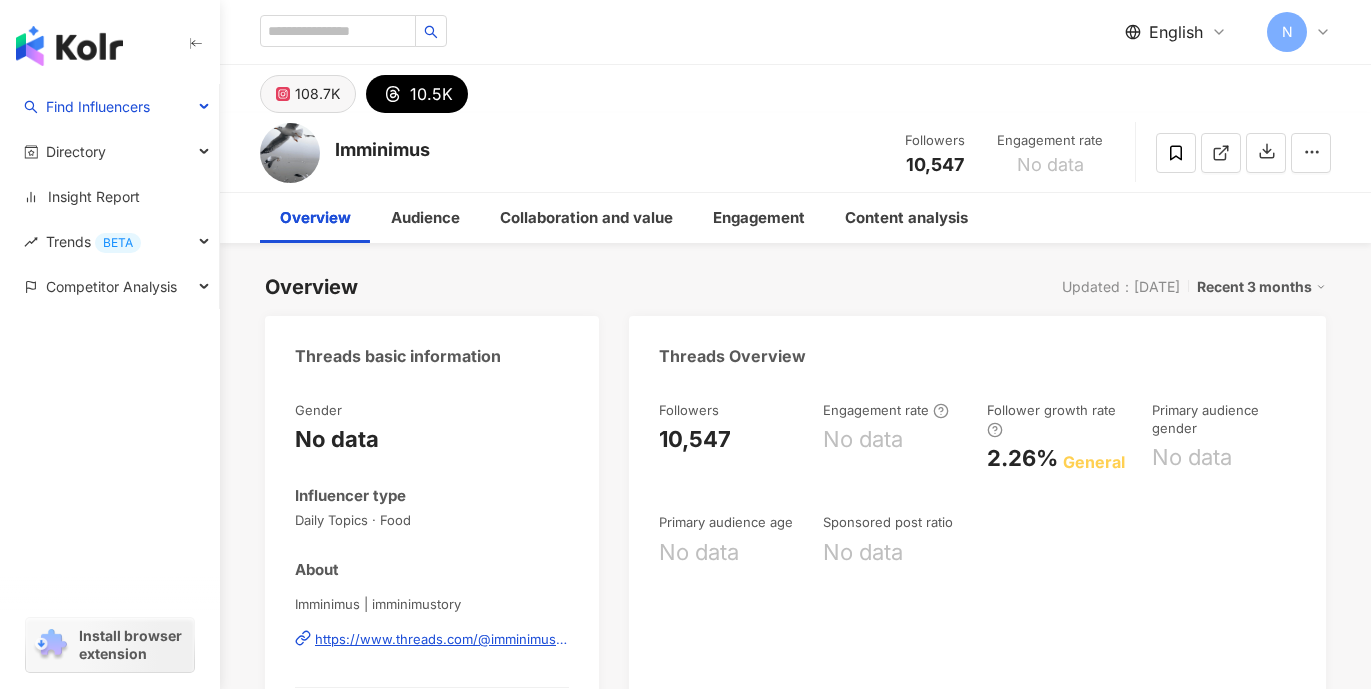 click on "108.7K" at bounding box center (317, 94) 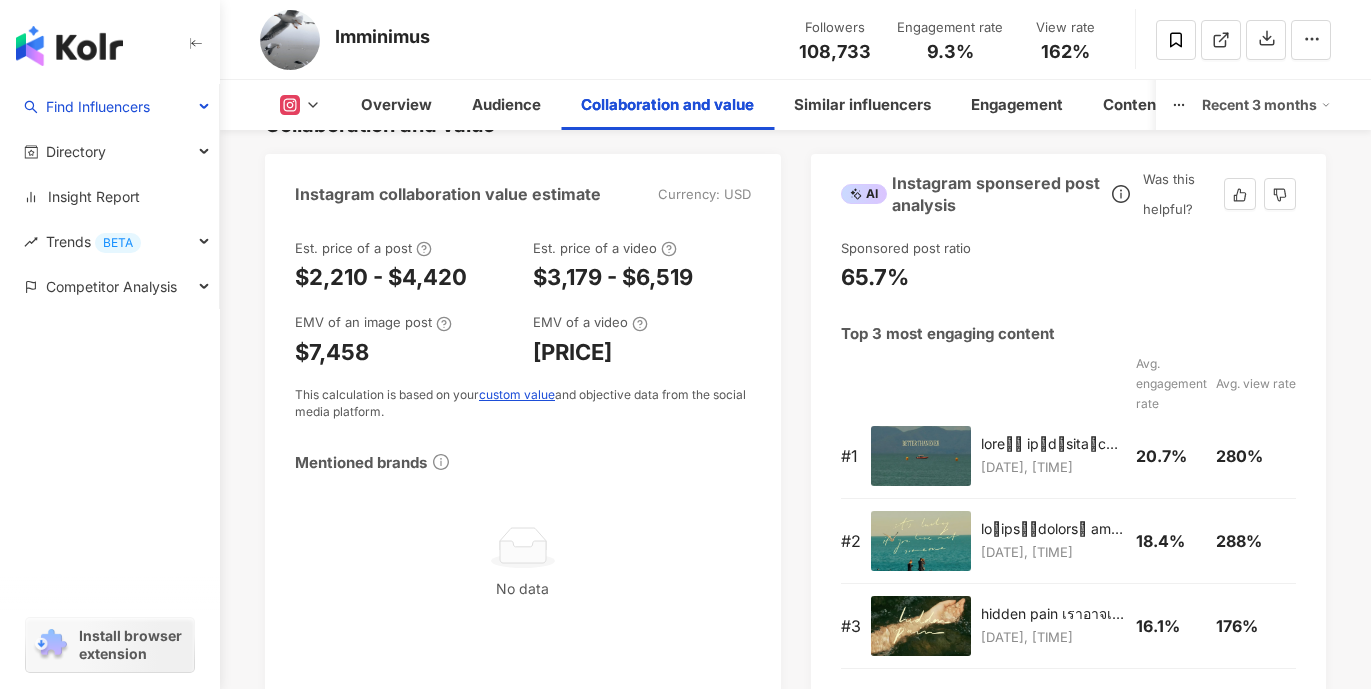 scroll, scrollTop: 2812, scrollLeft: 0, axis: vertical 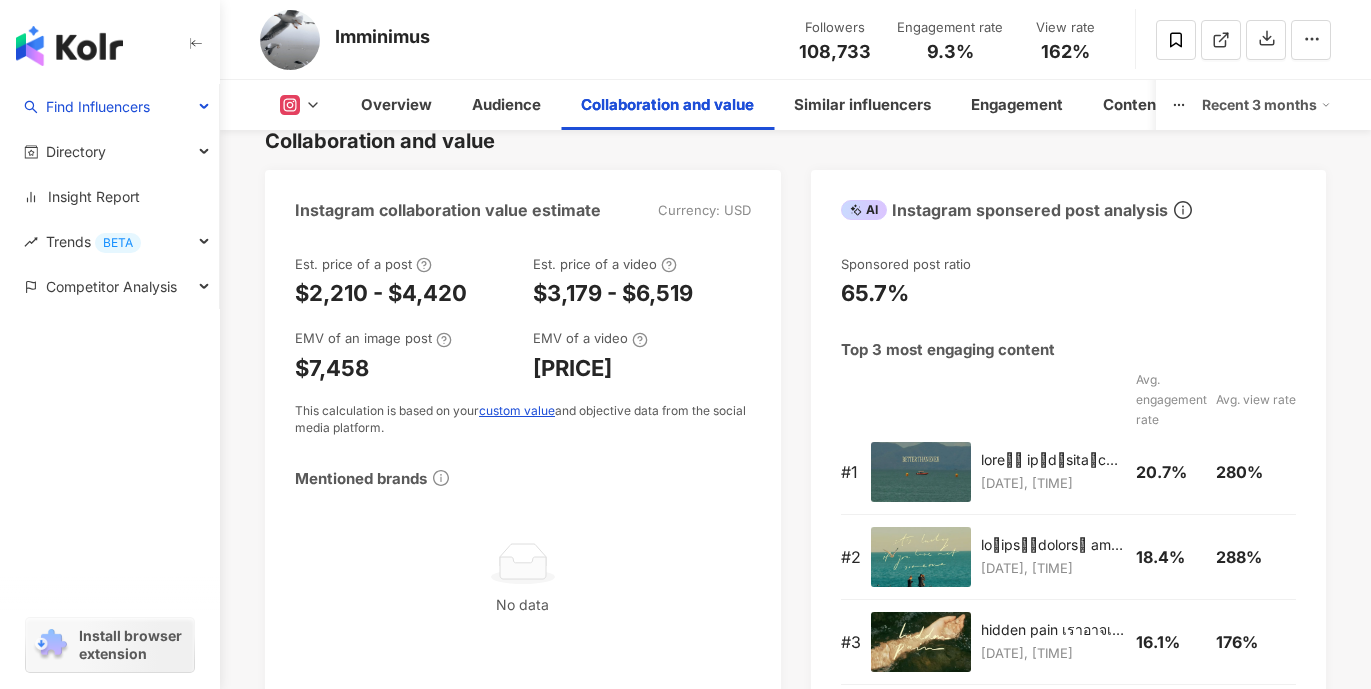 click on "Recent 3 months" at bounding box center (1266, 105) 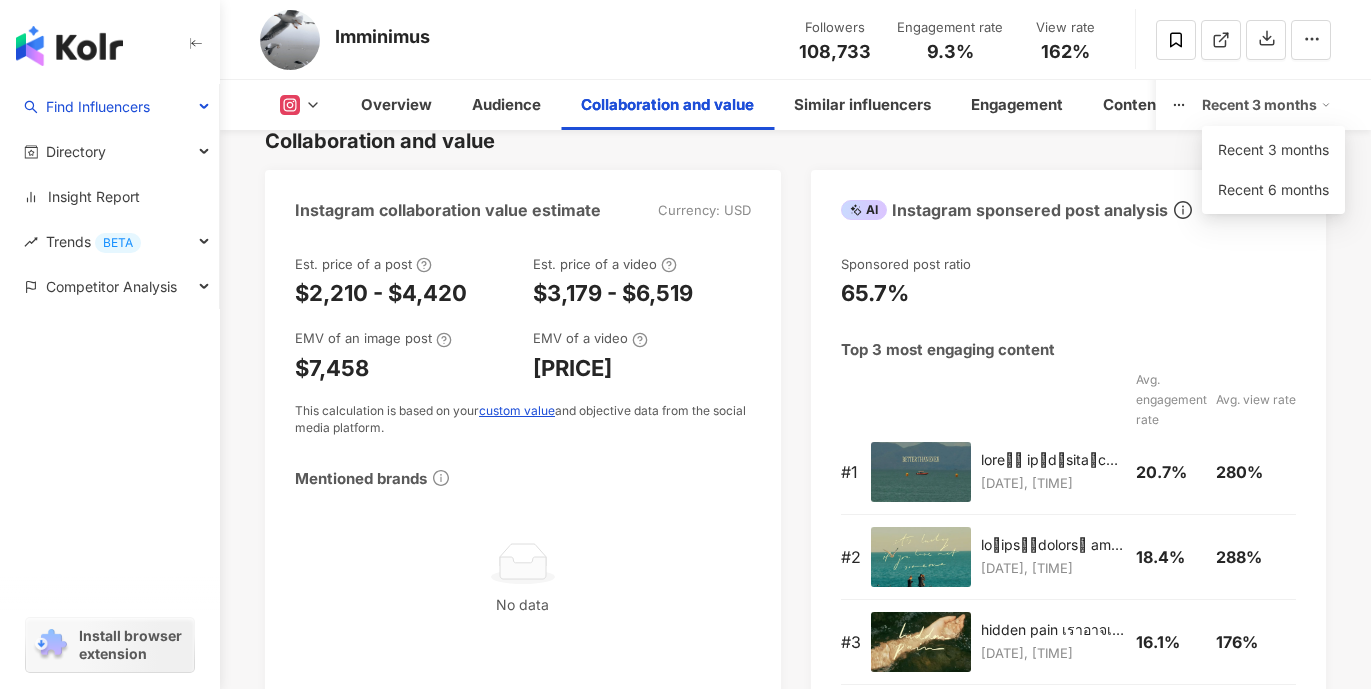 click on "Collaboration and value Instagram collaboration value estimate Currency: USD Est. price of a post   $2,210 - $4,420 Est. price of a video   $3,179 - $6,519 EMV of an image post   $7,458 EMV of a video   $7,406 This calculation is based on your  custom value  and objective data from the social media platform. Mentioned brands No data AI Instagram sponsered post analysis Sponsored post ratio   65.7% Top 3 most engaging content Avg. engagement rate Avg. view rate # 1 6/4/25, 21:05 20.7% 280% # 2 4/28/25, 23:15 18.4% 288% # 3
hidden pain
เราอาจเคยซ่อนความรู้สึก
ที่เจ็บปวดเอาไว้ภายในใจ
เพื่อให้ชีวิตได้ดำเนินต่อไป
จากหนังสือ #โอบกอดความไม่สมบูรณ์แบบของเธอ 4/22/25, 21:06 16.1% 176%" at bounding box center [795, 411] 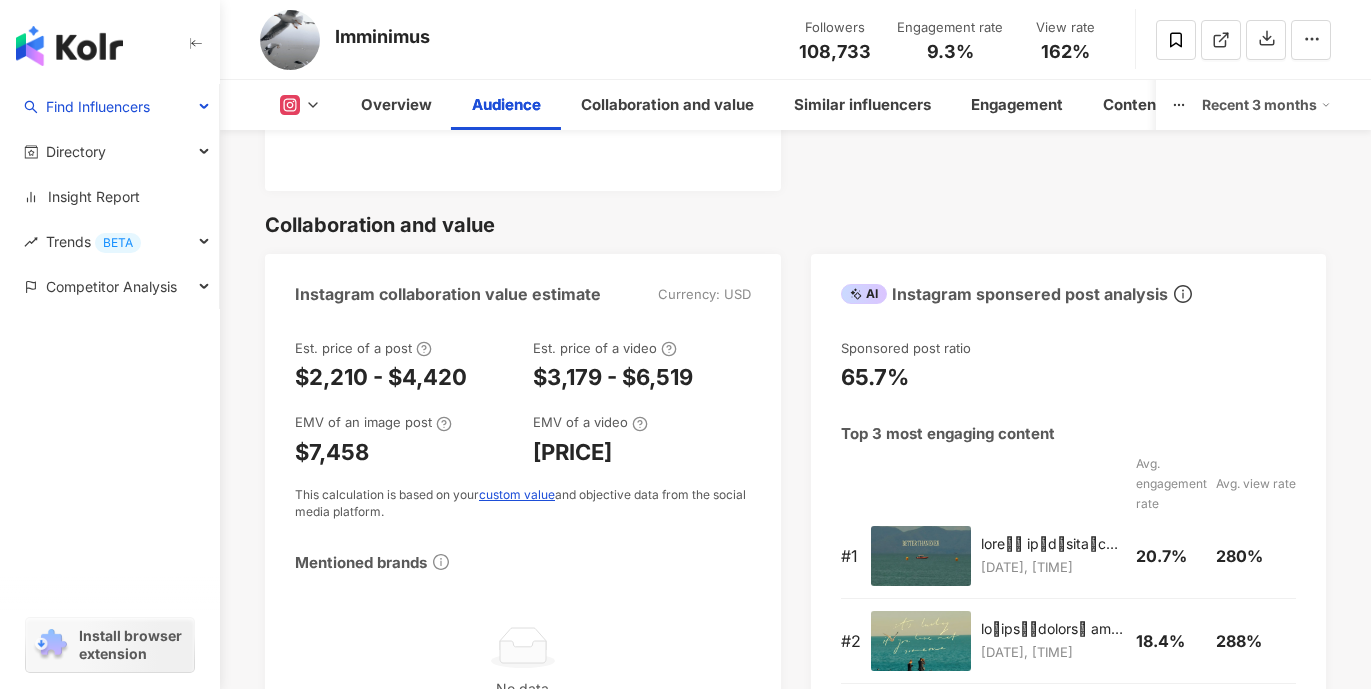 scroll, scrollTop: 2668, scrollLeft: 0, axis: vertical 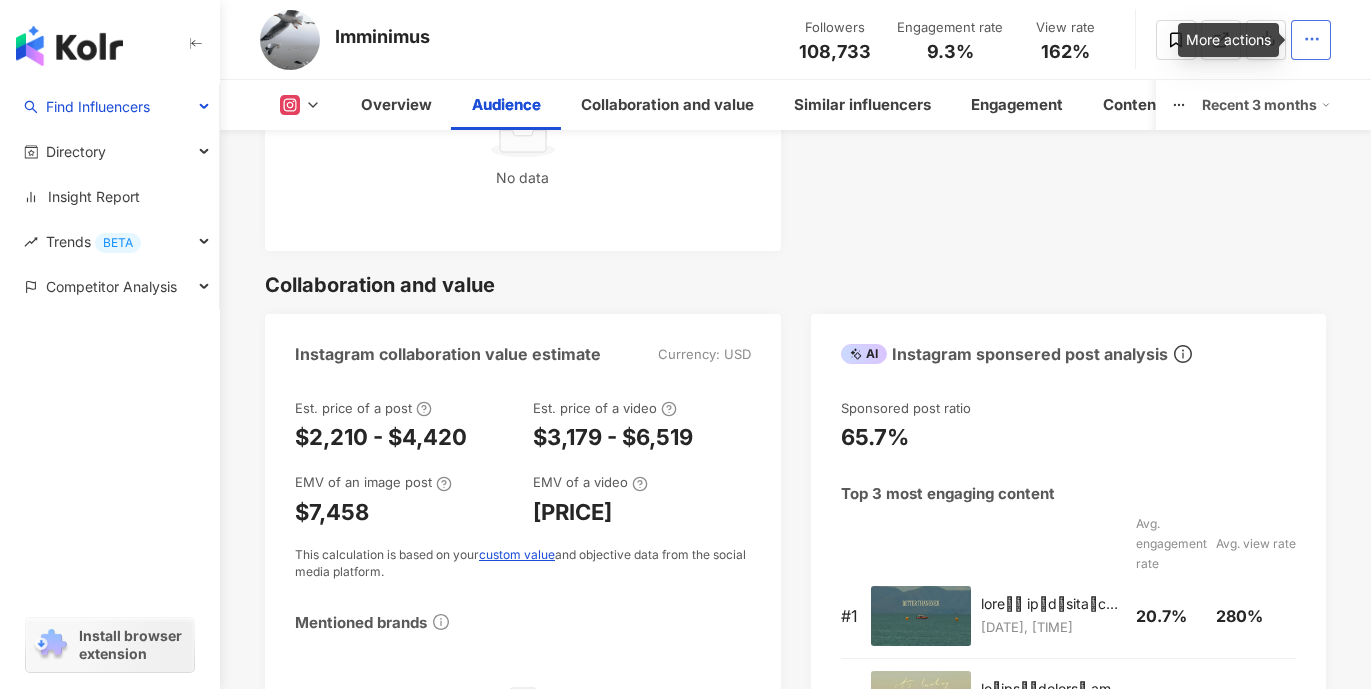 click at bounding box center [1311, 40] 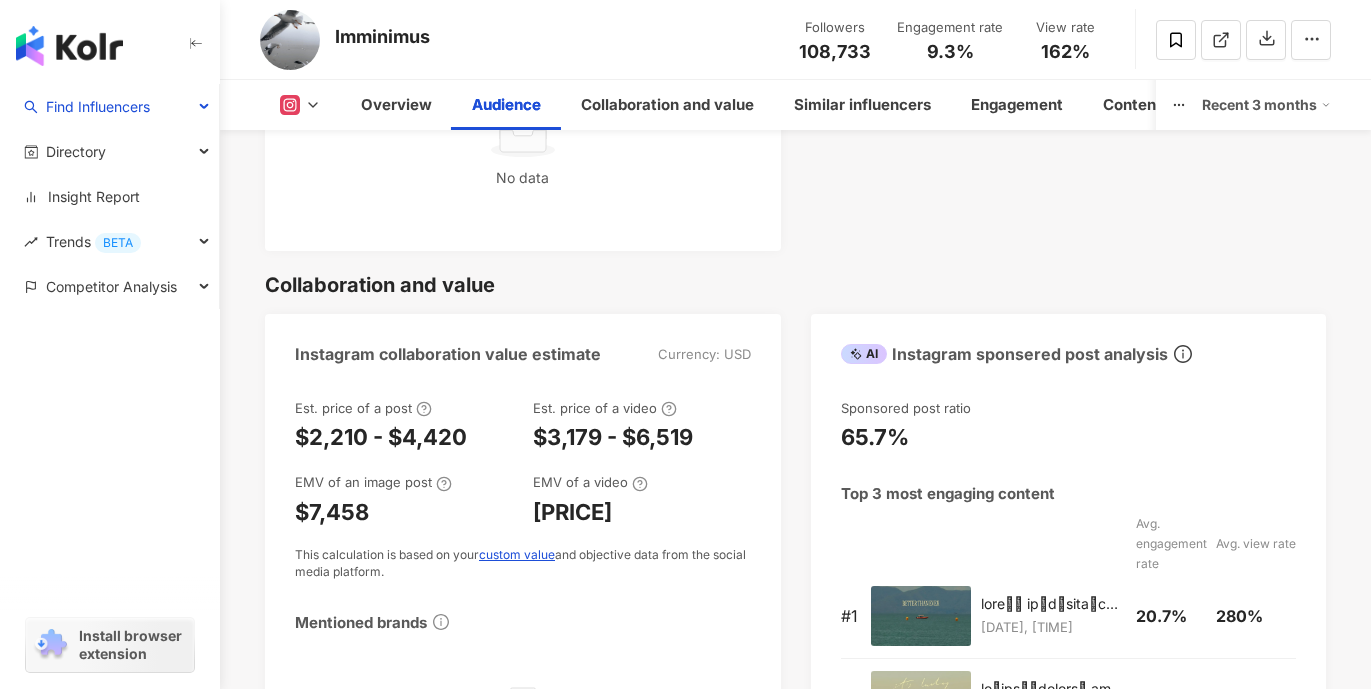 click on "AI Instagram audience analysis Primary audience gender   Female 54.7% Primary audience age   25-34 y 38.3% Audience's age and gender distribution Male Female 40% 40% 30% 30% 20% 20% 10% 10% 0% 0% 6% 0% 36% 38% 14% 1% 6% 0-12 0-12 13-17 13-17 18-24 18-24 25-34 25-34 35-44 35-44 45-64 45-64 65- 65- Primary countries/regions   No data Audience by country Audience by city No data No data AI Audience authenticity No data" at bounding box center [795, -167] 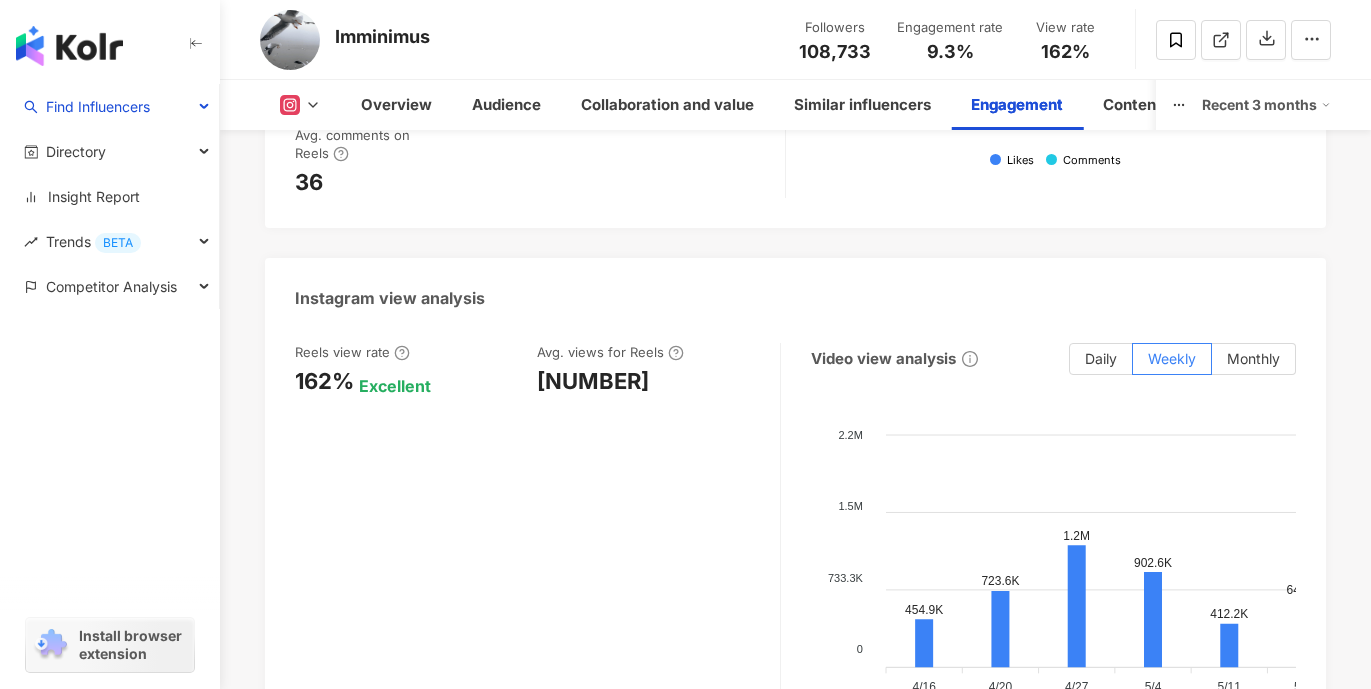 scroll, scrollTop: 4683, scrollLeft: 0, axis: vertical 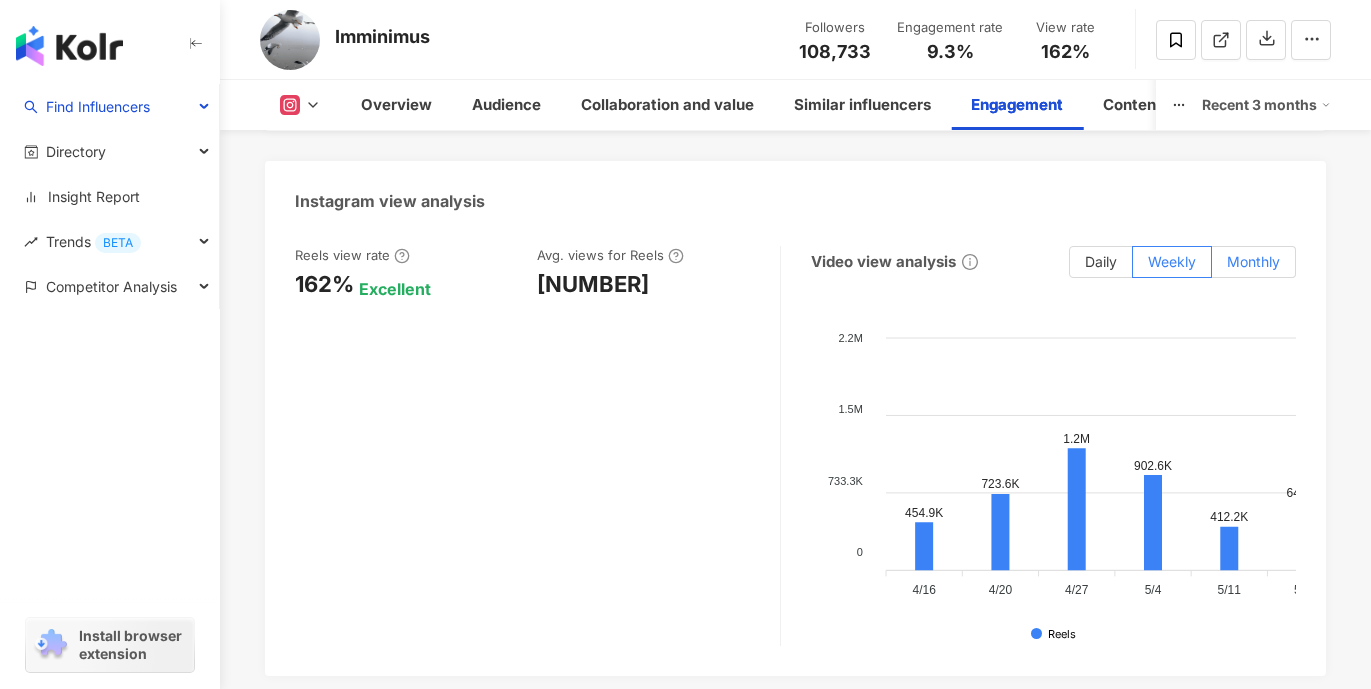 click on "Monthly" at bounding box center (1253, 261) 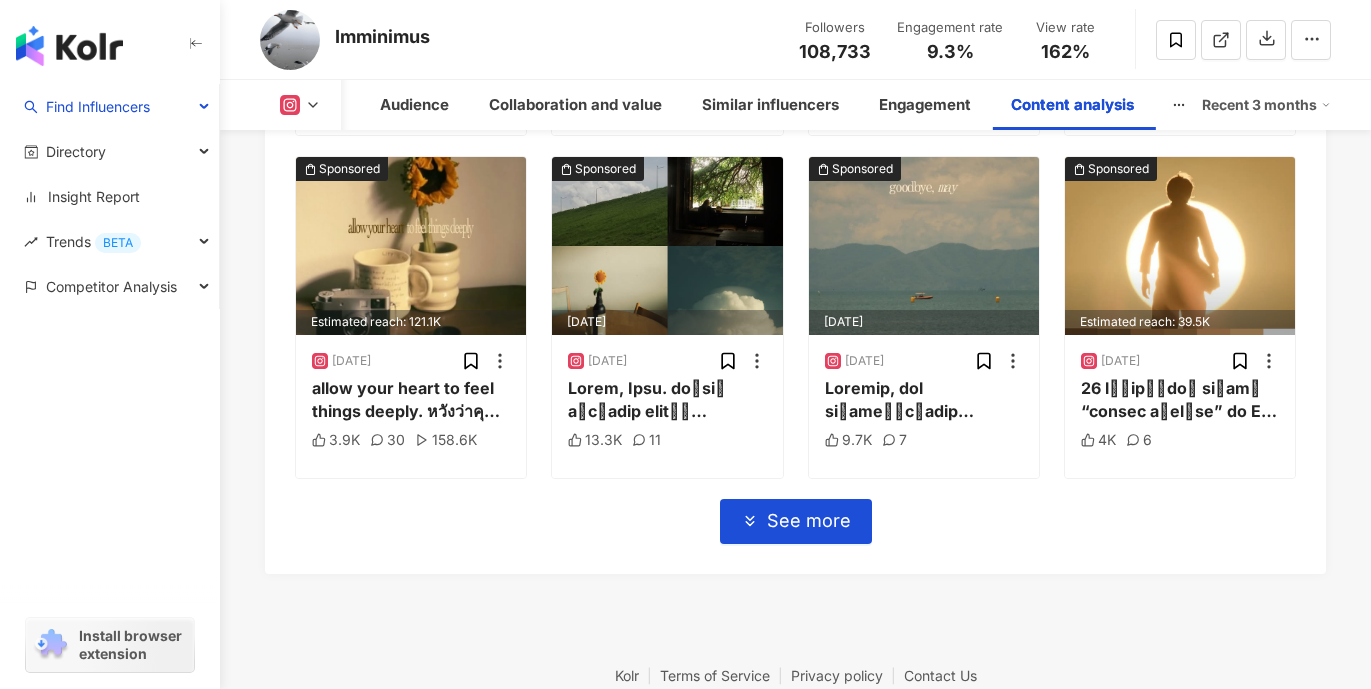 scroll, scrollTop: 7272, scrollLeft: 0, axis: vertical 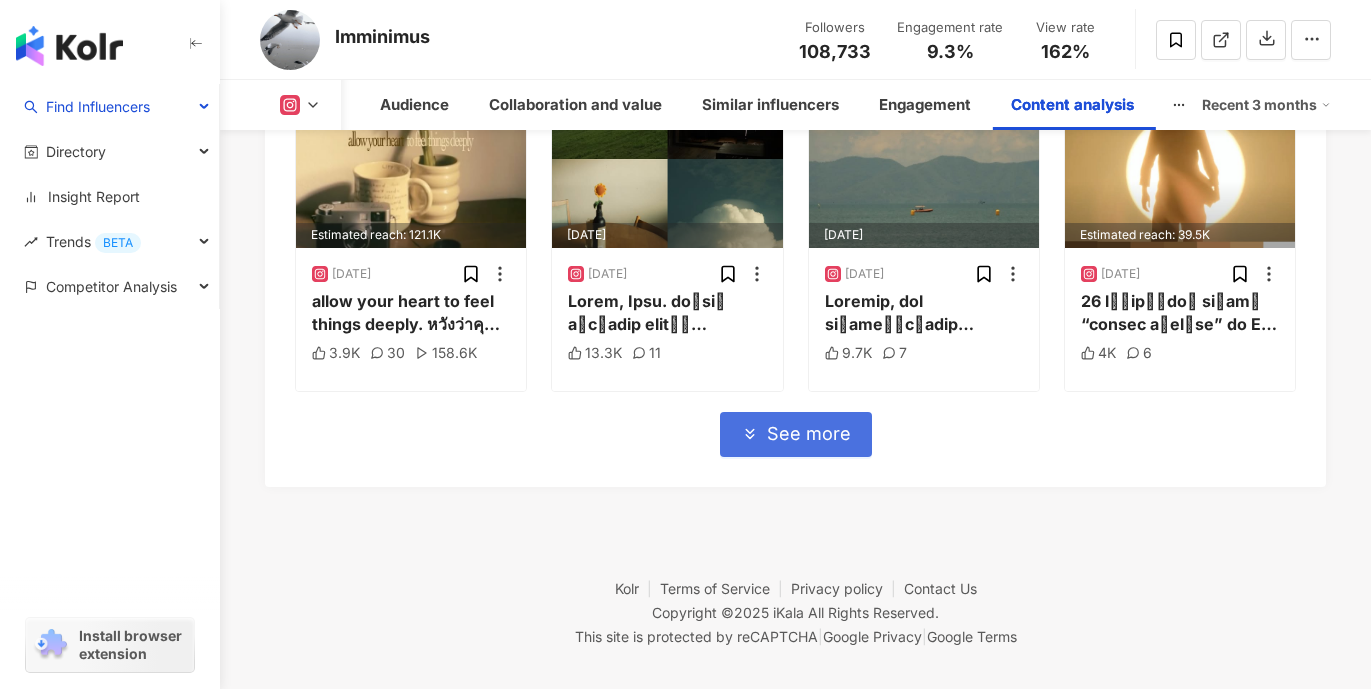 click on "See more" at bounding box center [809, 434] 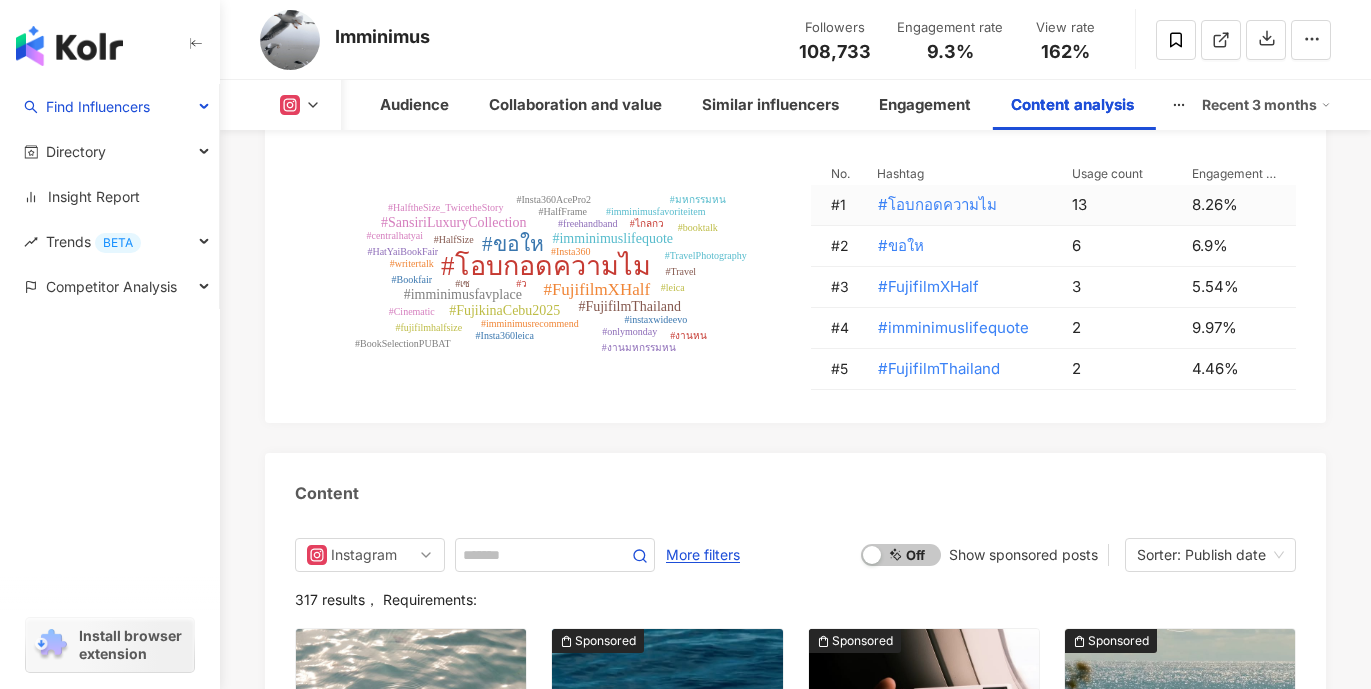 scroll, scrollTop: 6007, scrollLeft: 0, axis: vertical 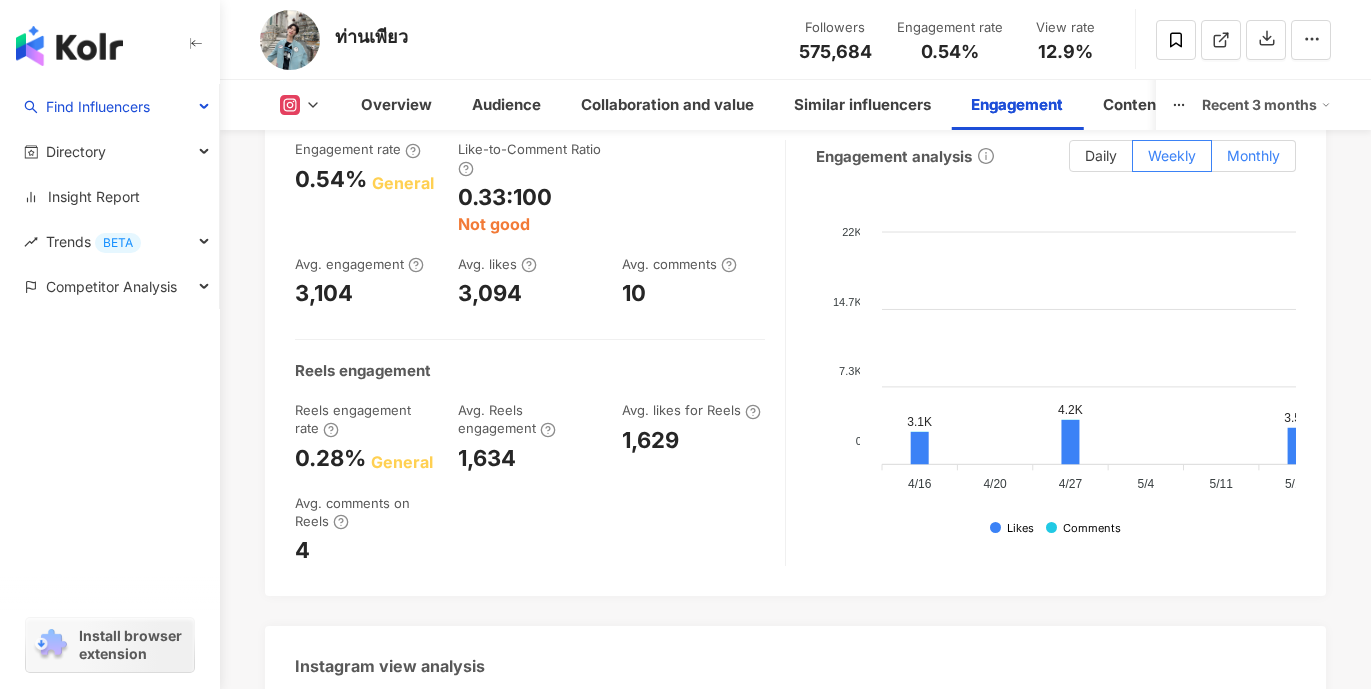 click on "Monthly" at bounding box center [1253, 155] 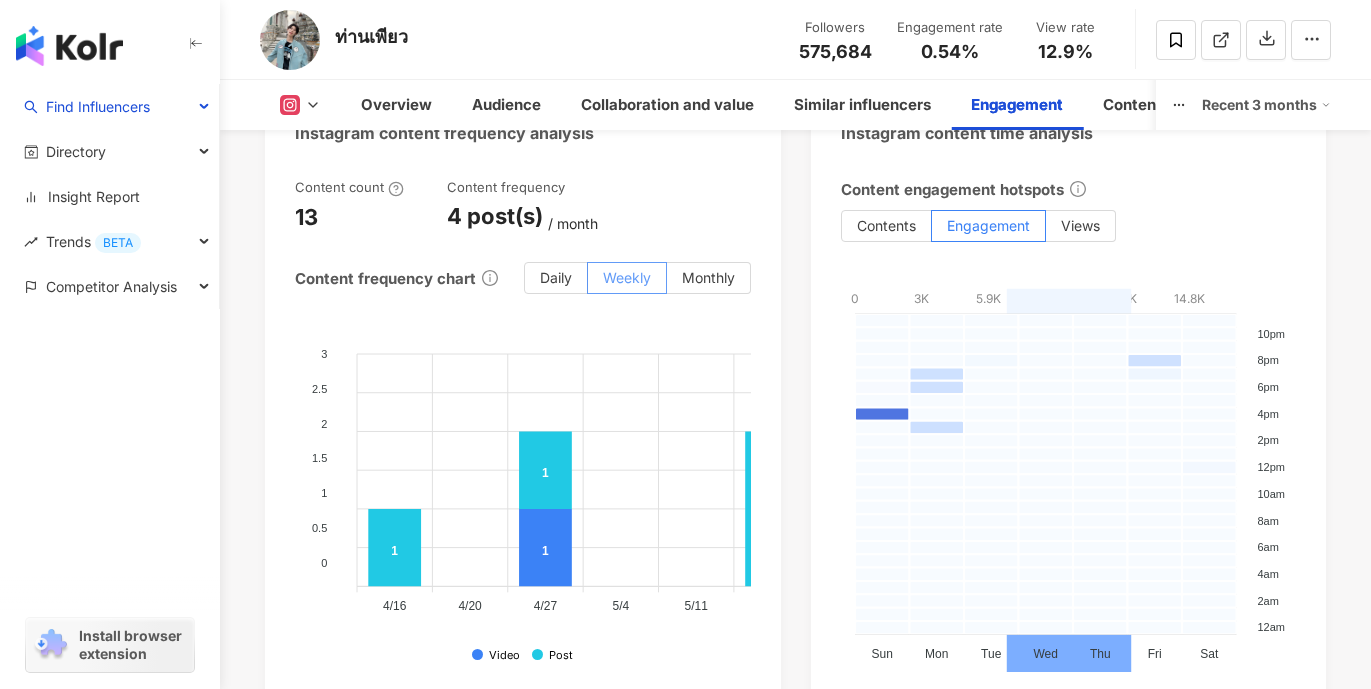 scroll, scrollTop: 5290, scrollLeft: 0, axis: vertical 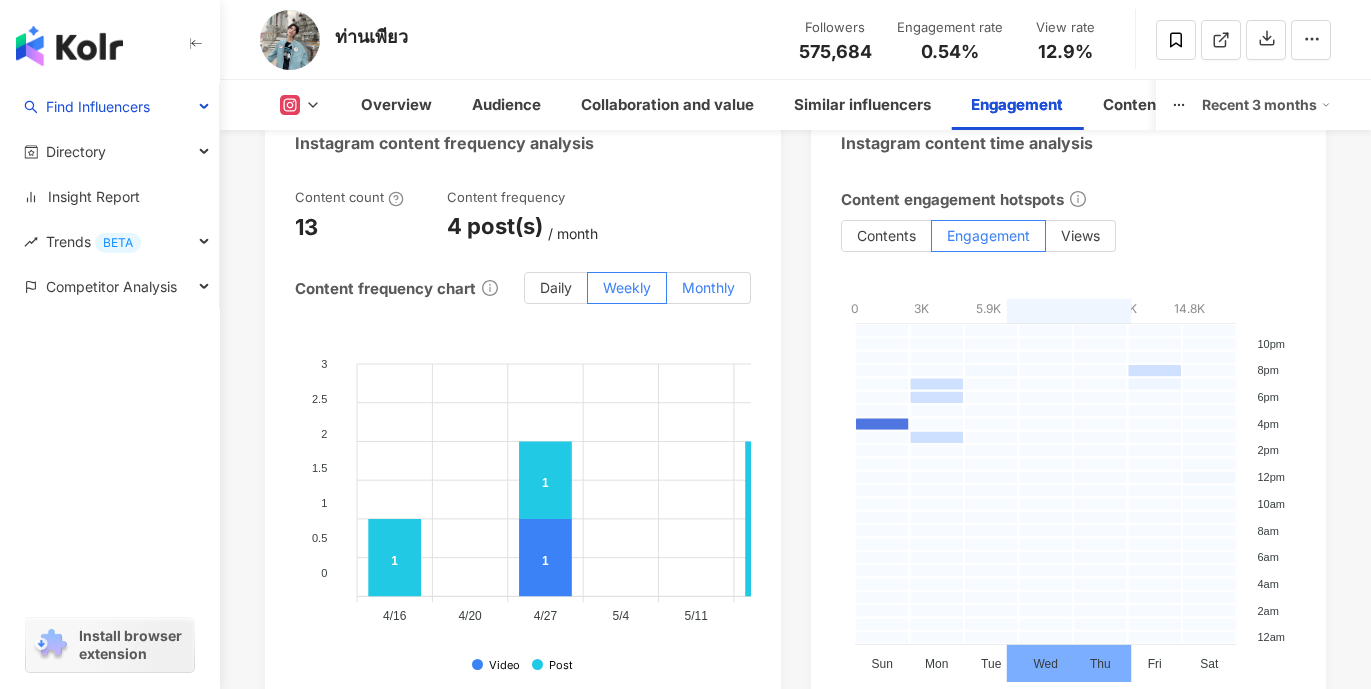 click on "Monthly" at bounding box center (708, 287) 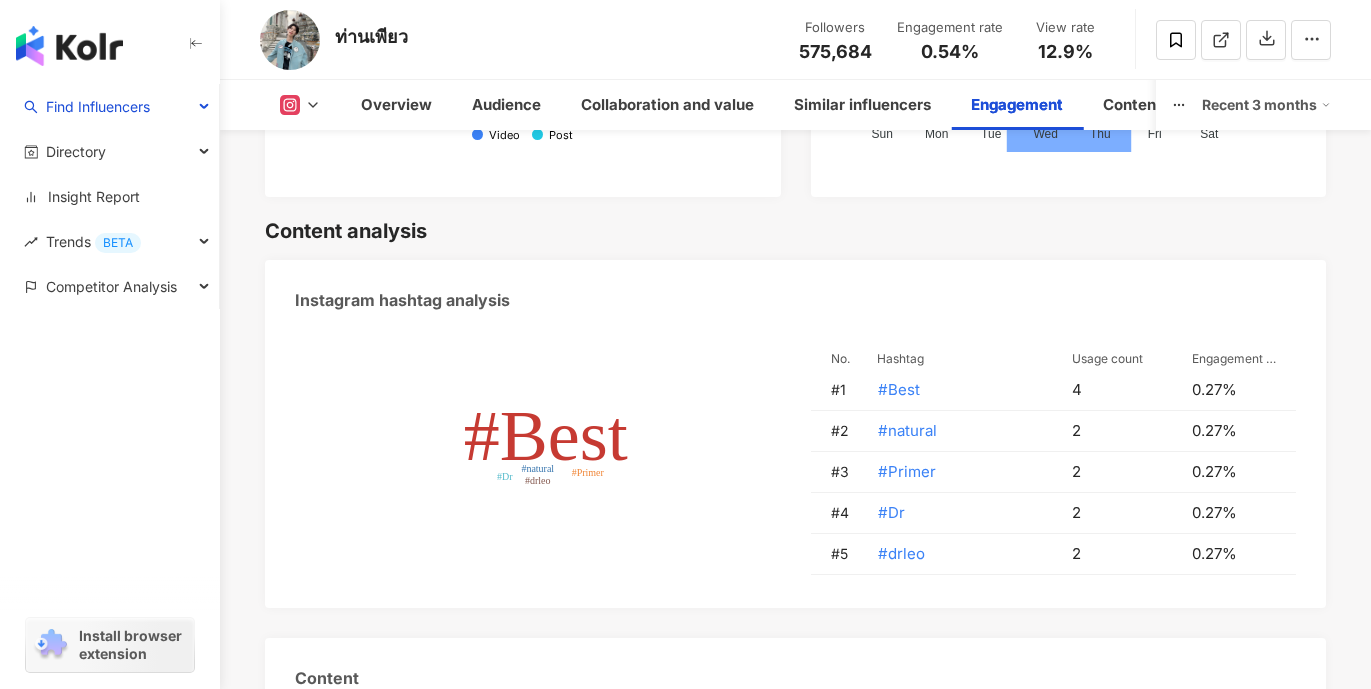 scroll, scrollTop: 5865, scrollLeft: 0, axis: vertical 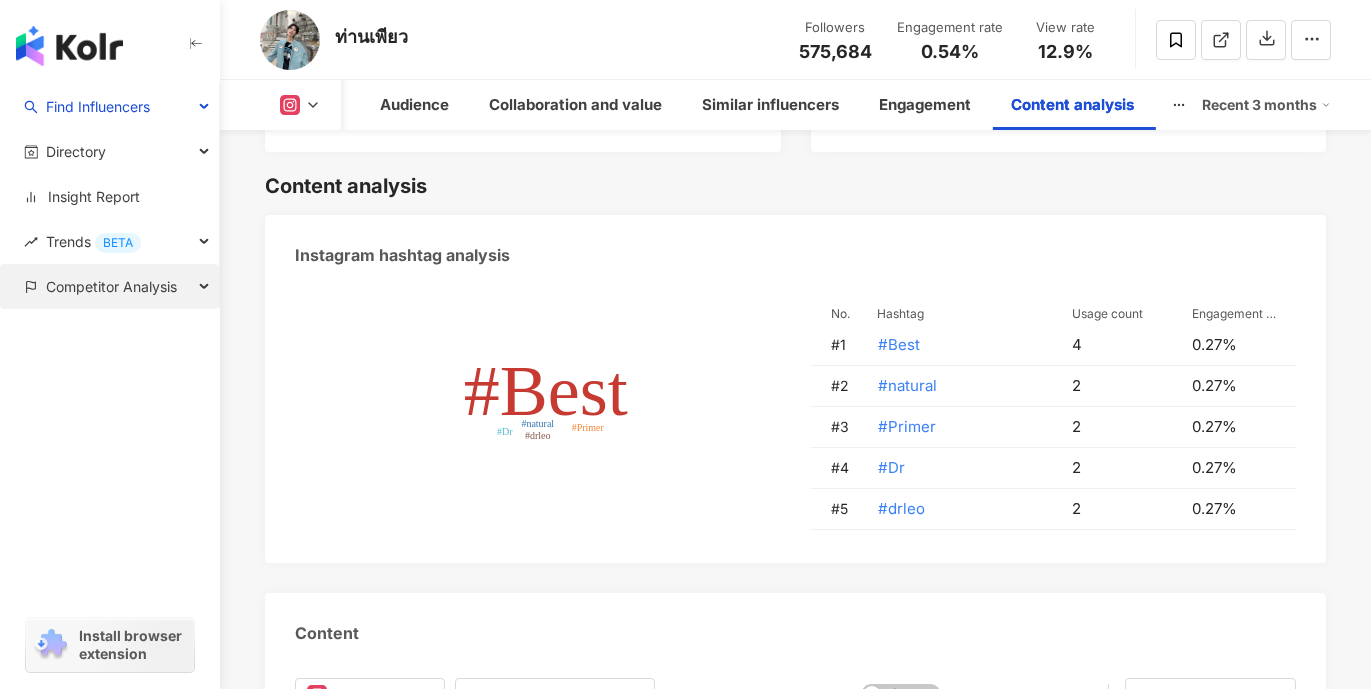 click on "Competitor Analysis" at bounding box center [109, 286] 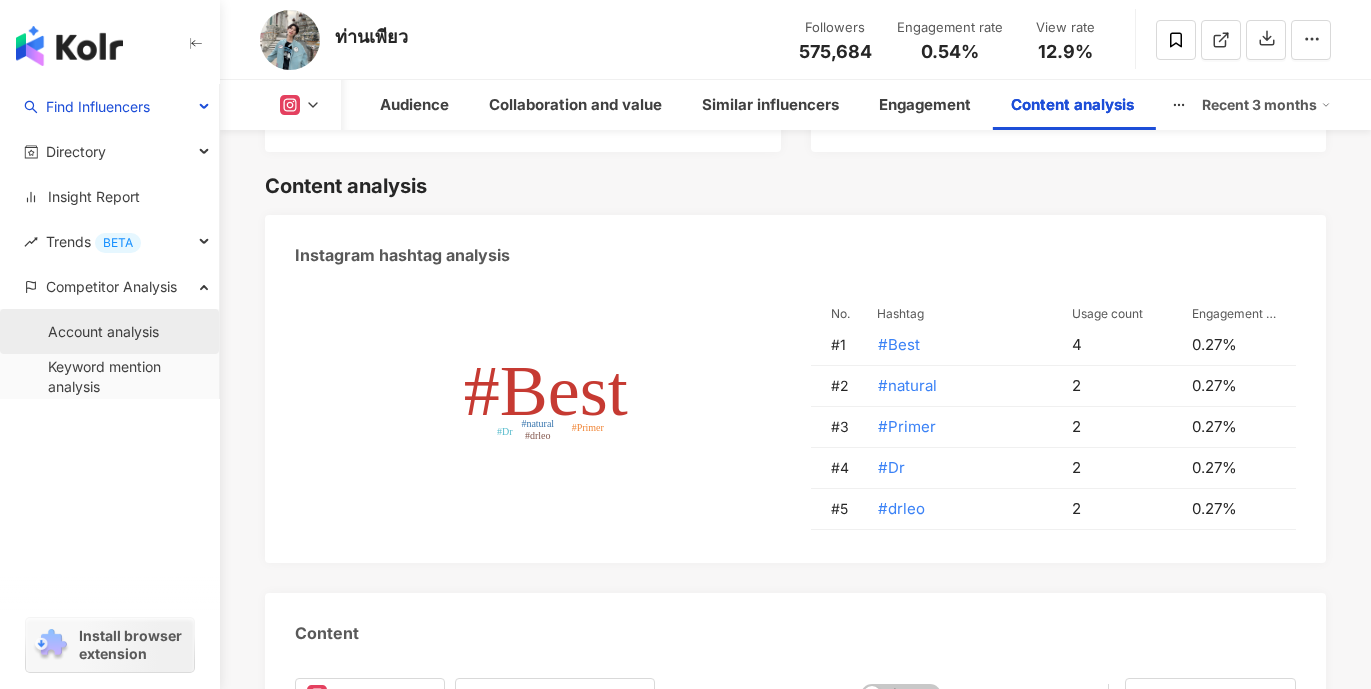 click on "Account analysis" at bounding box center (103, 332) 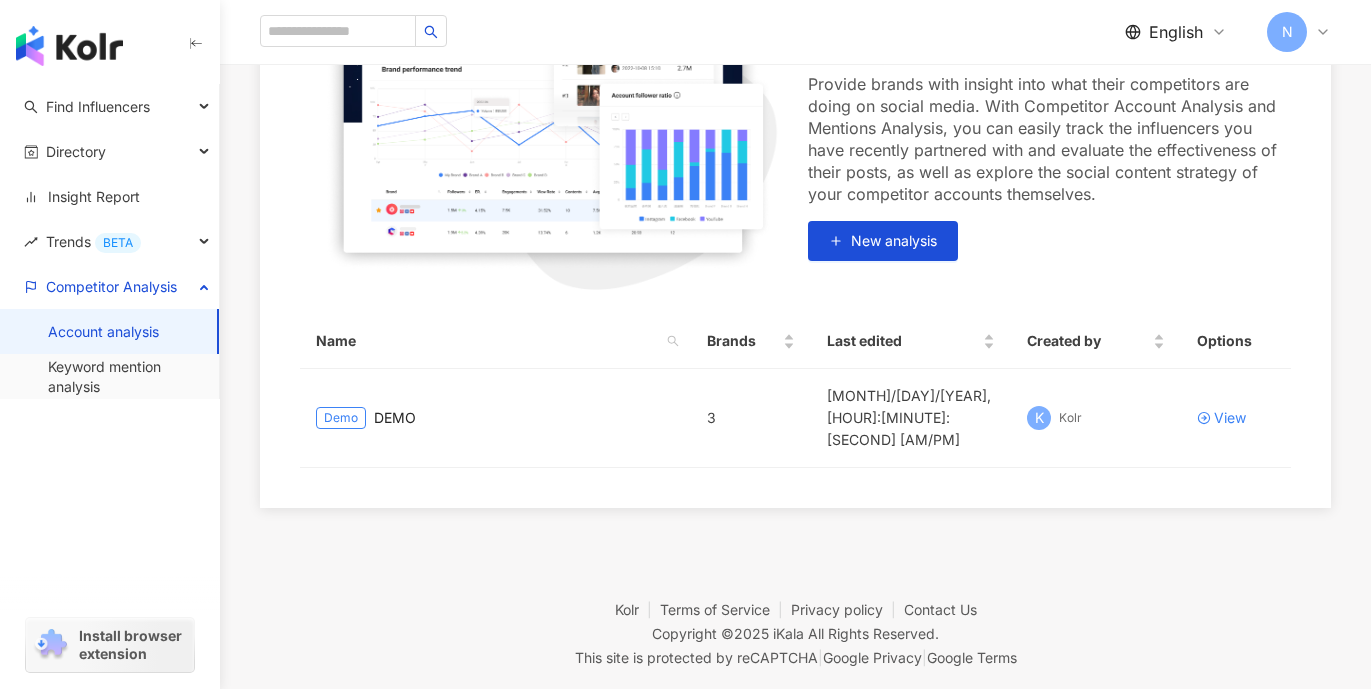 scroll, scrollTop: 303, scrollLeft: 0, axis: vertical 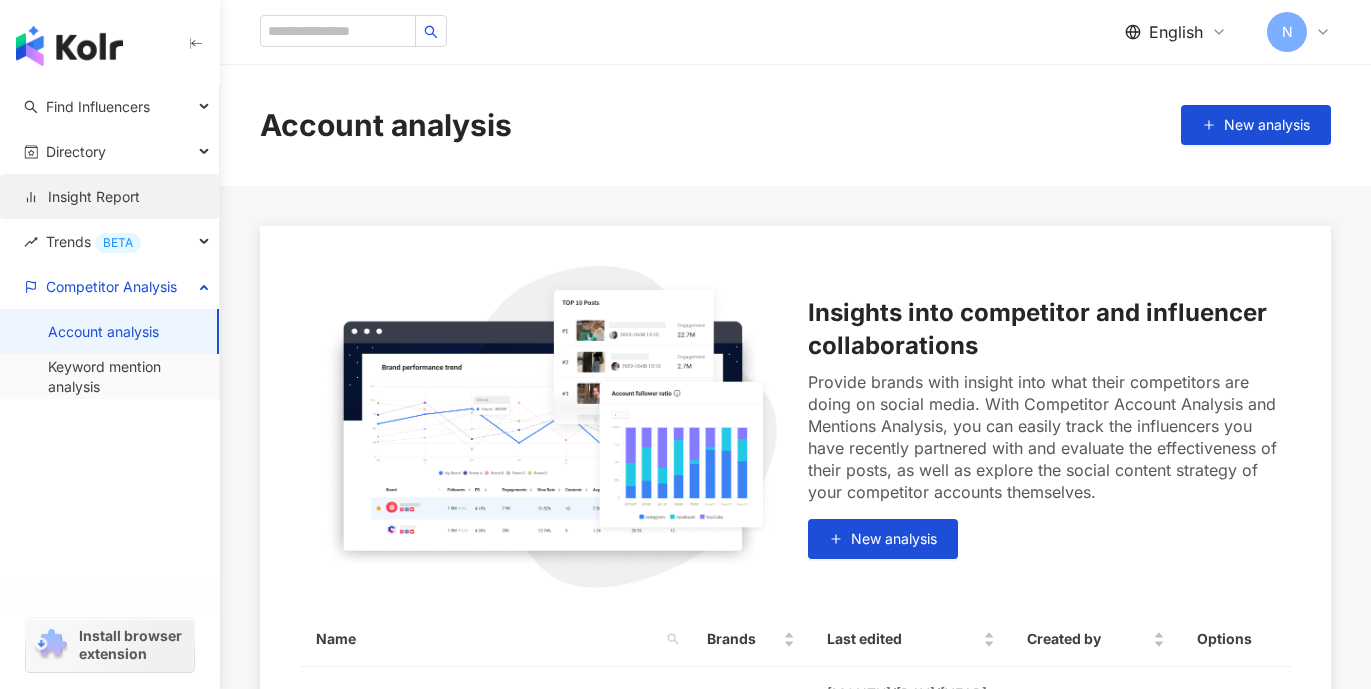 click on "Insight Report" at bounding box center (82, 197) 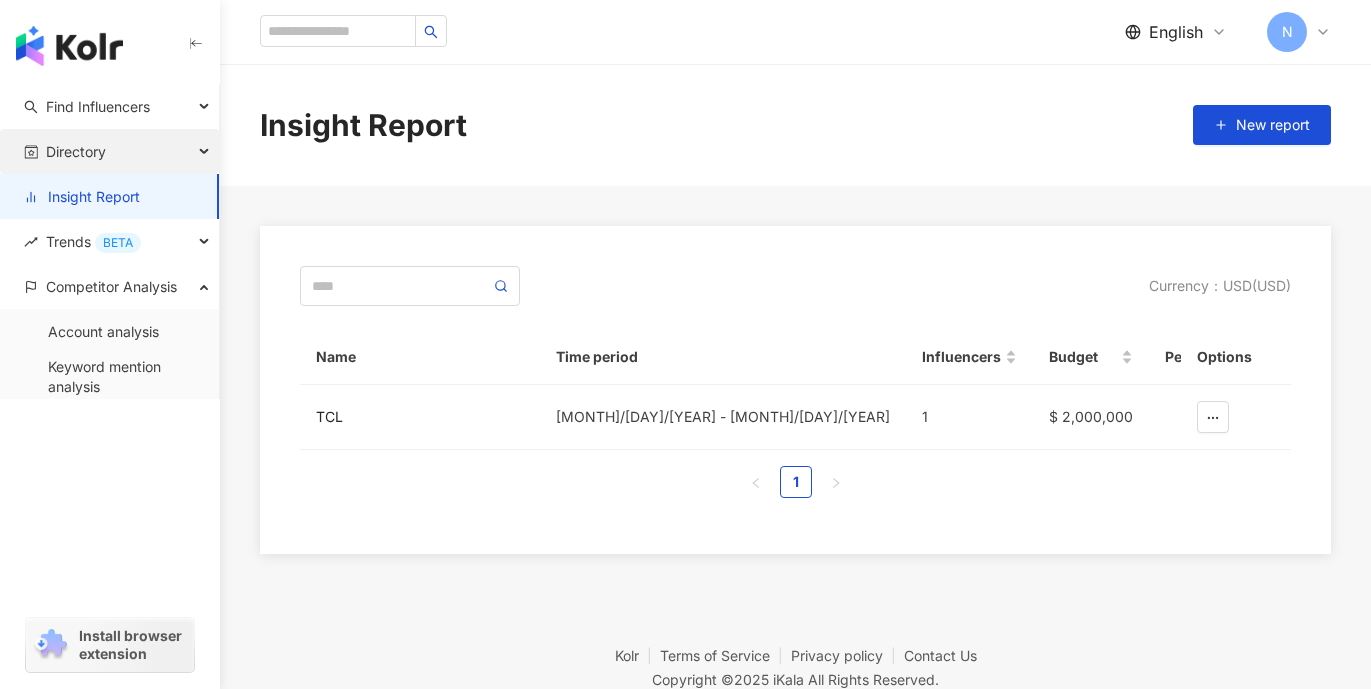 click on "Directory" at bounding box center (109, 151) 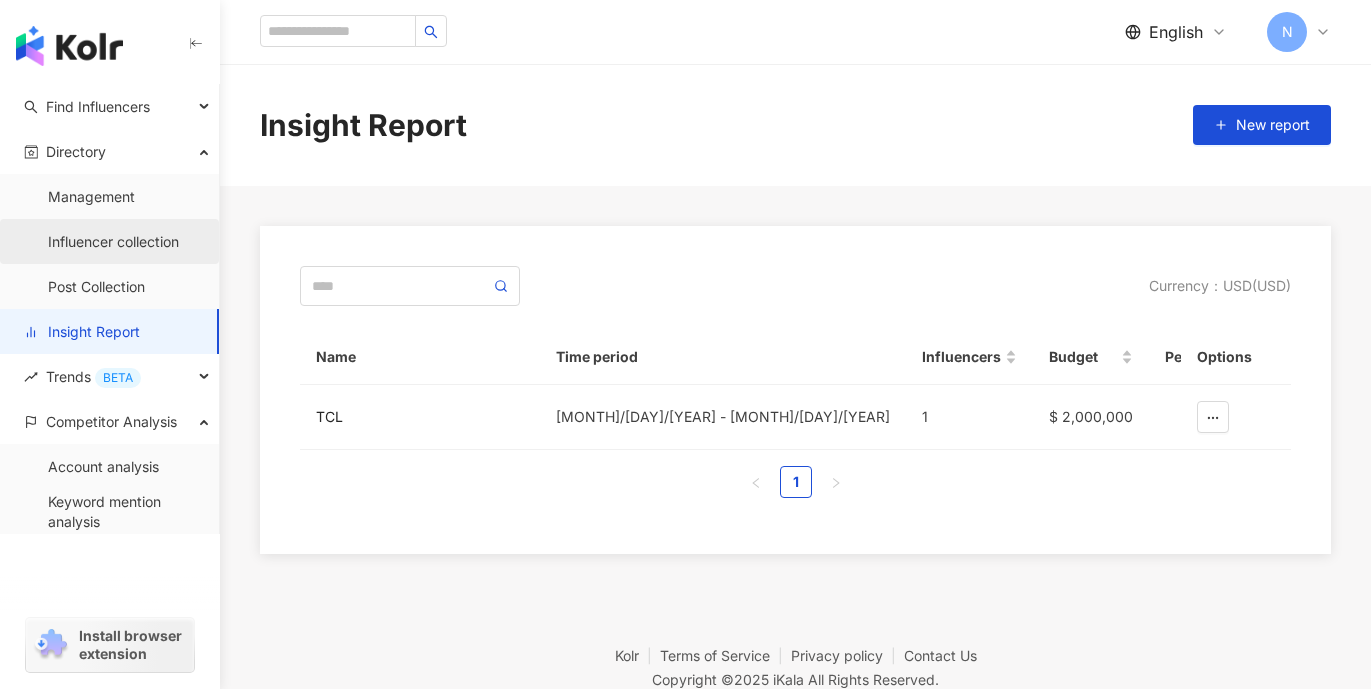 click on "Influencer collection" at bounding box center (113, 242) 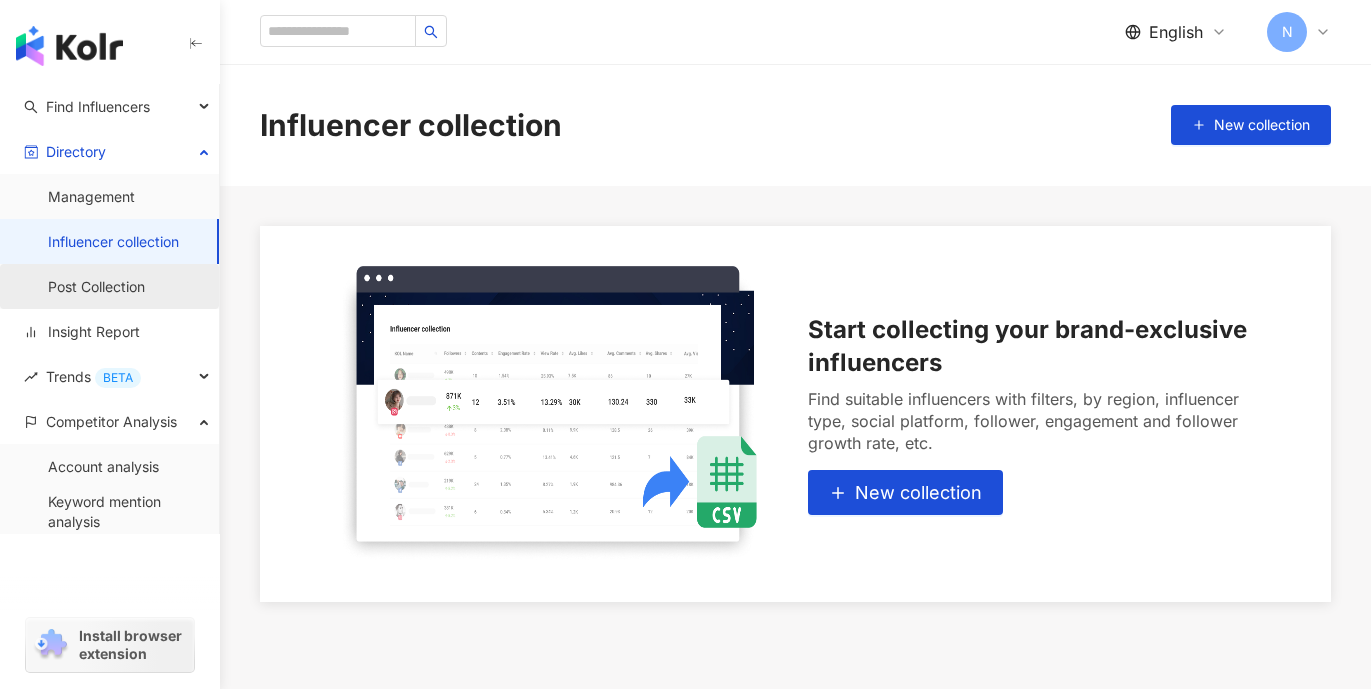 click on "Post Collection" at bounding box center (96, 287) 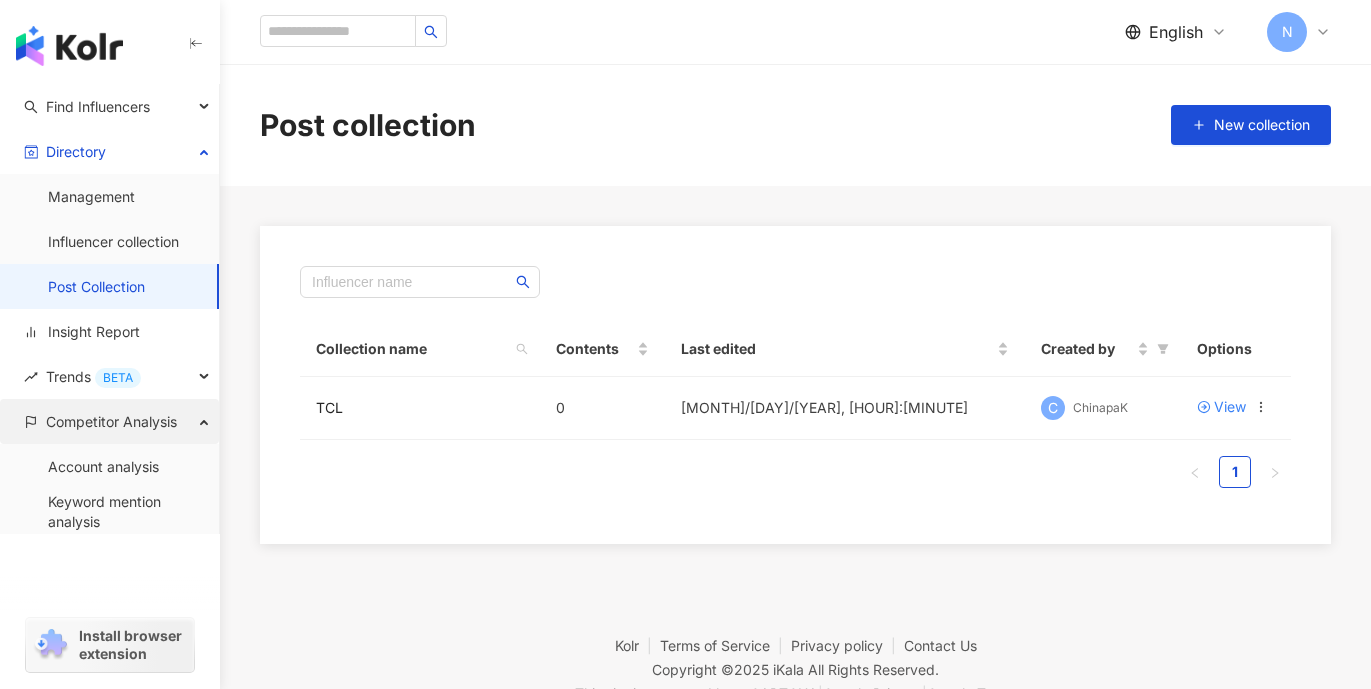 click on "Competitor Analysis" at bounding box center (111, 421) 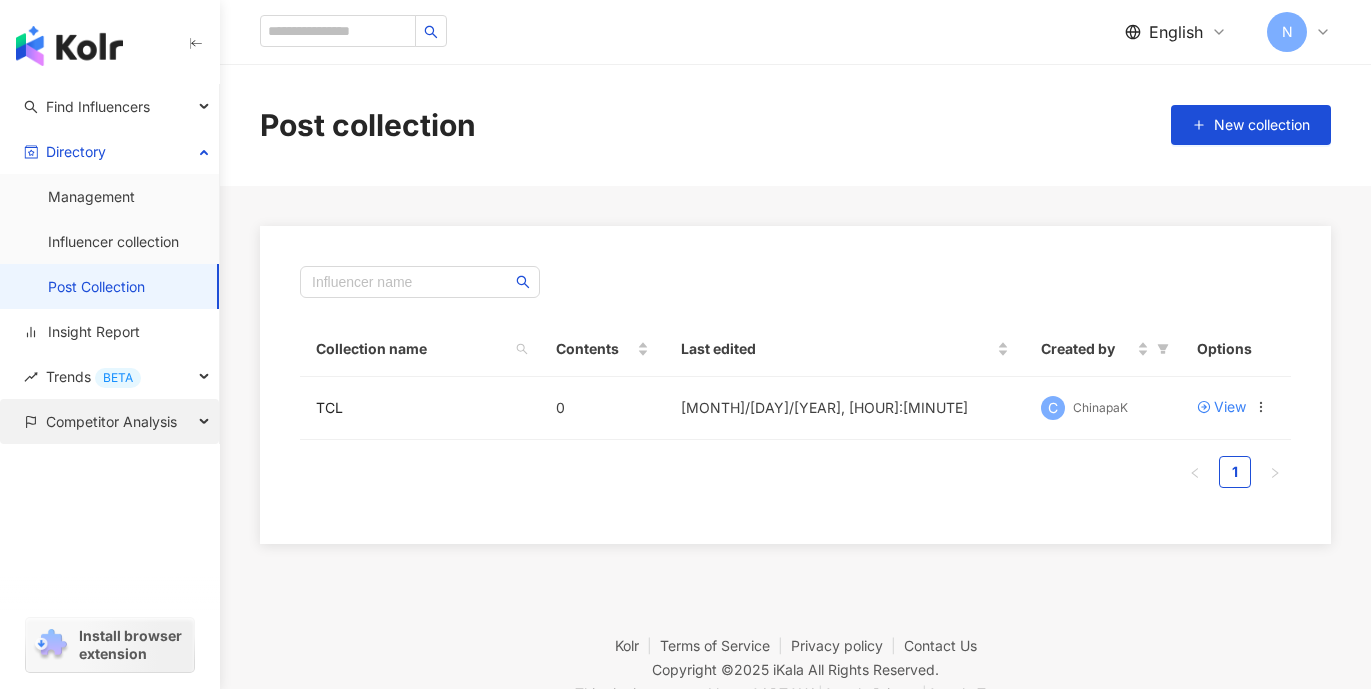 click on "Competitor Analysis" at bounding box center [111, 421] 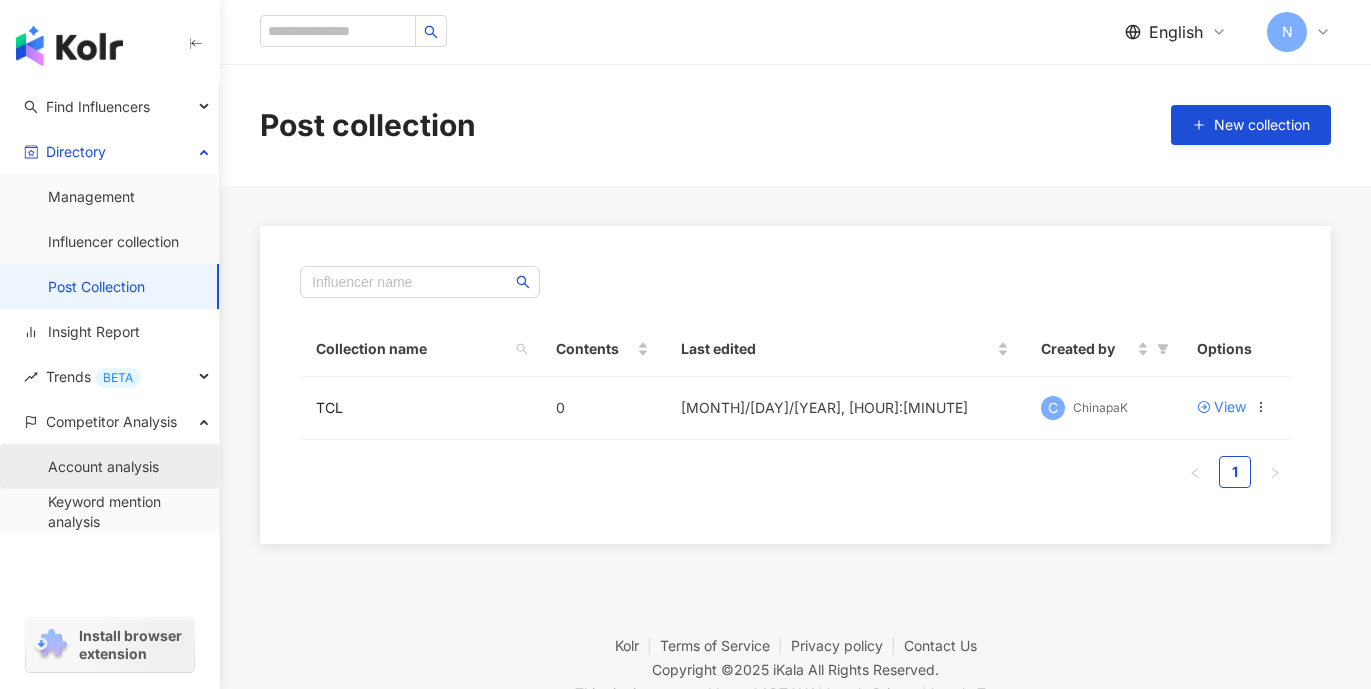 click on "Account analysis" at bounding box center (103, 467) 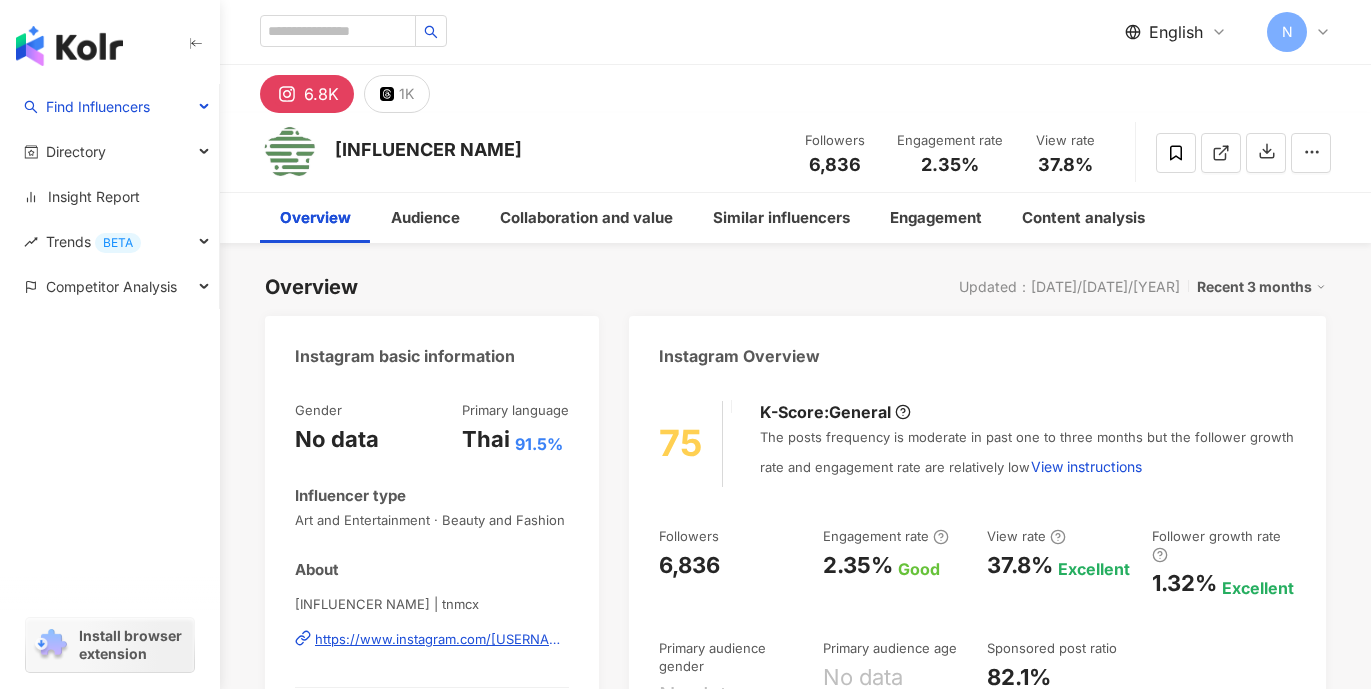 scroll, scrollTop: 0, scrollLeft: 0, axis: both 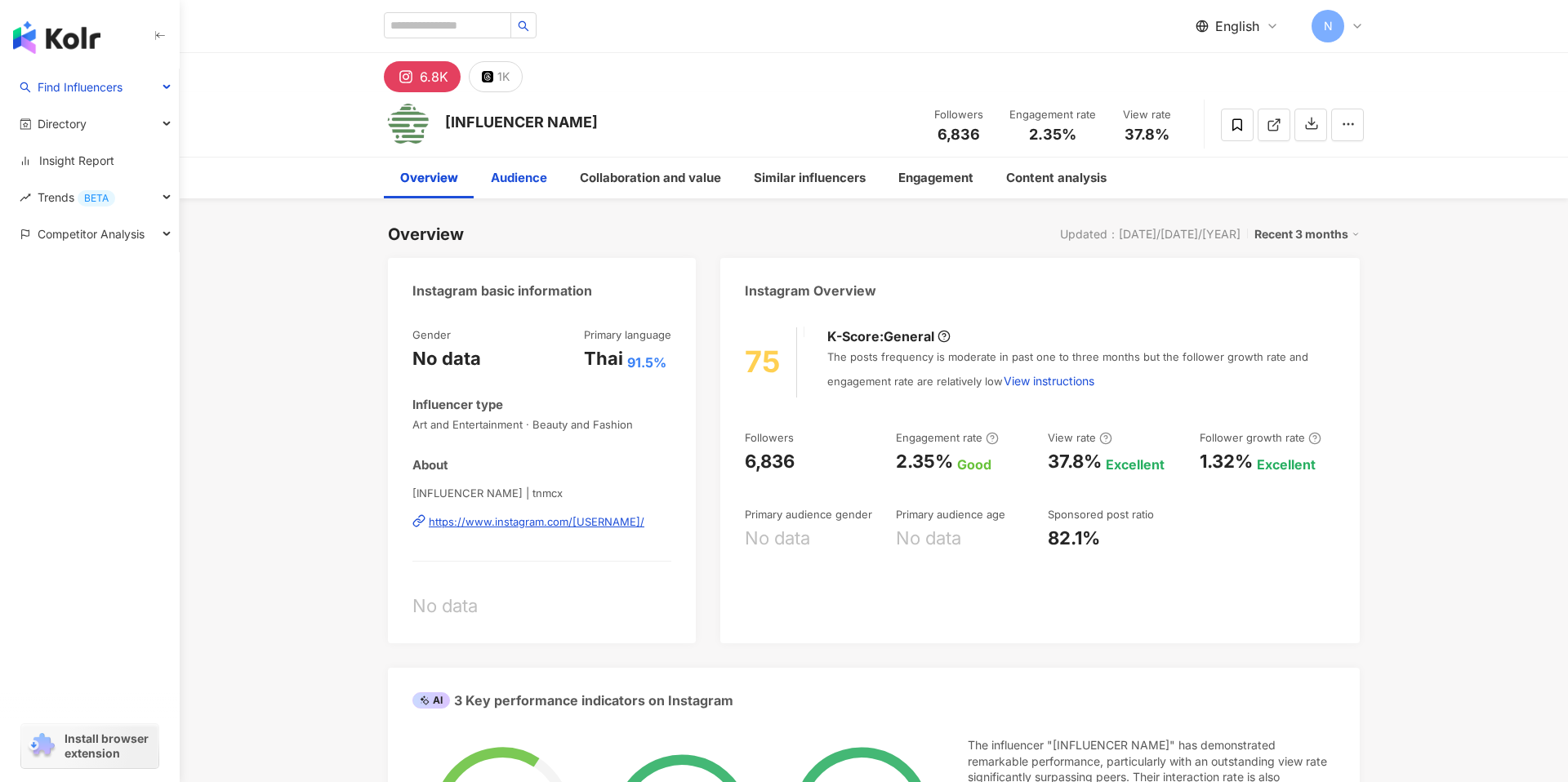 click on "Audience" at bounding box center (519, 178) 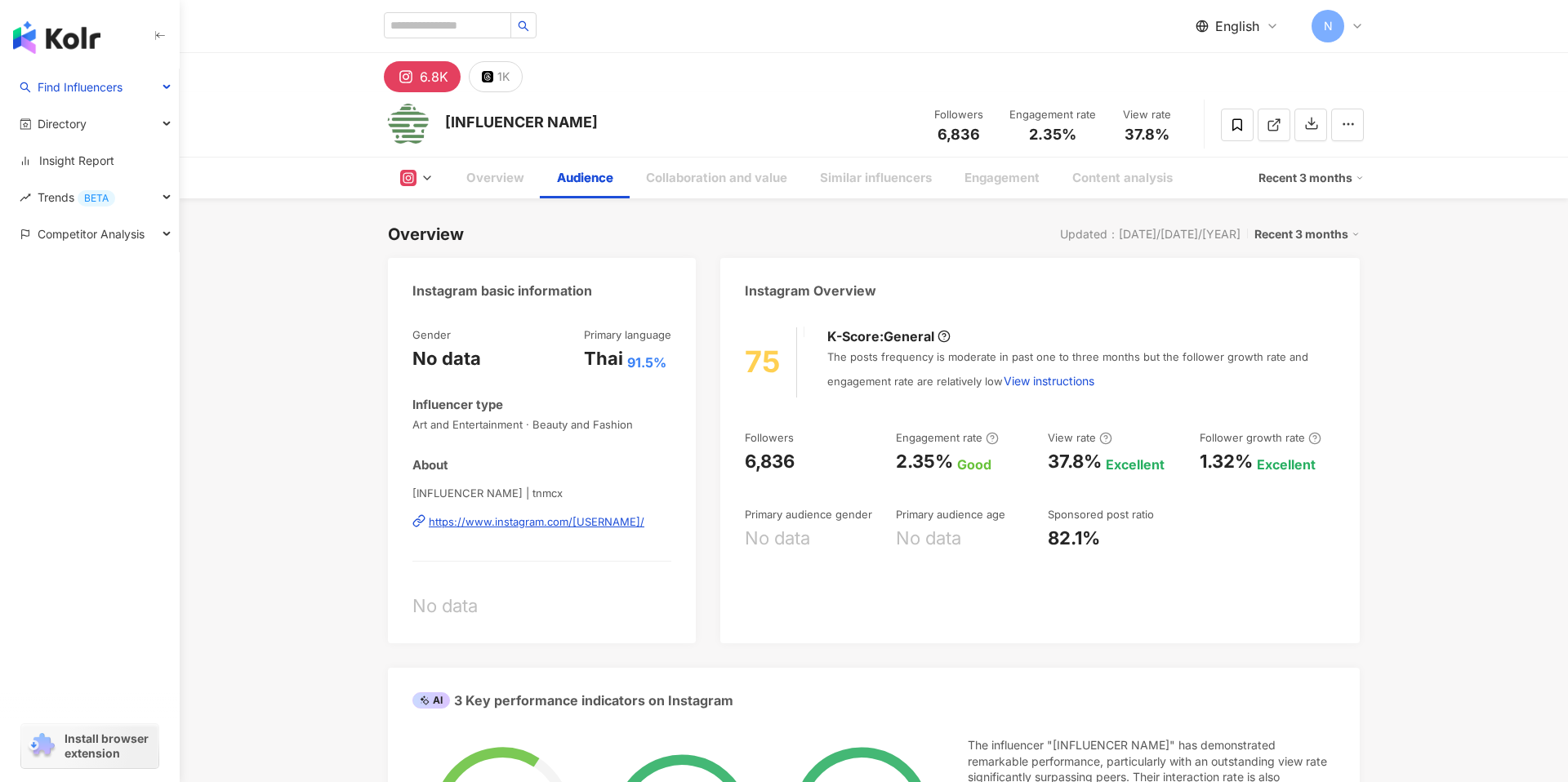 scroll, scrollTop: 1388, scrollLeft: 0, axis: vertical 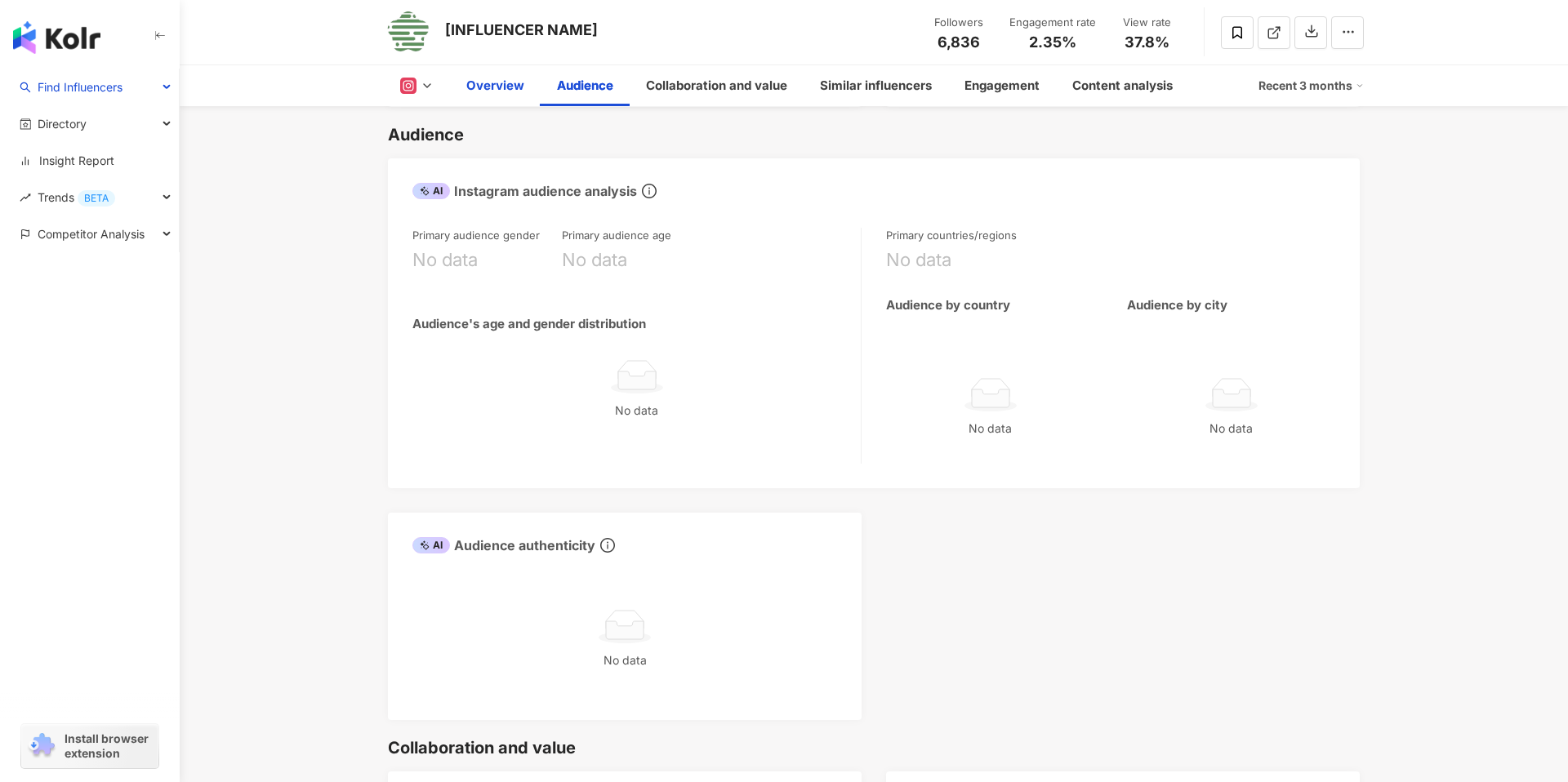 click on "Overview" at bounding box center [495, 86] 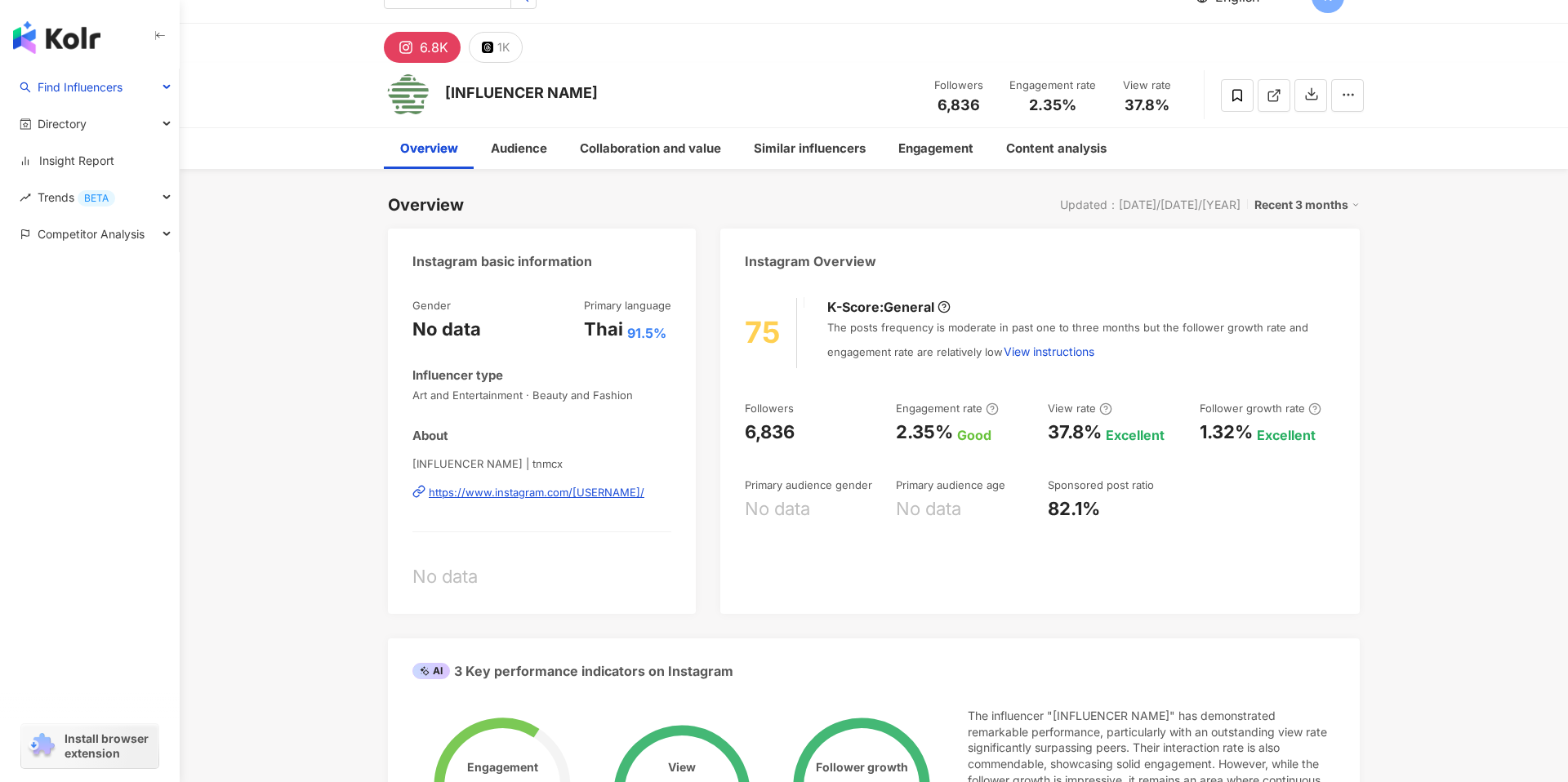 scroll, scrollTop: 26, scrollLeft: 0, axis: vertical 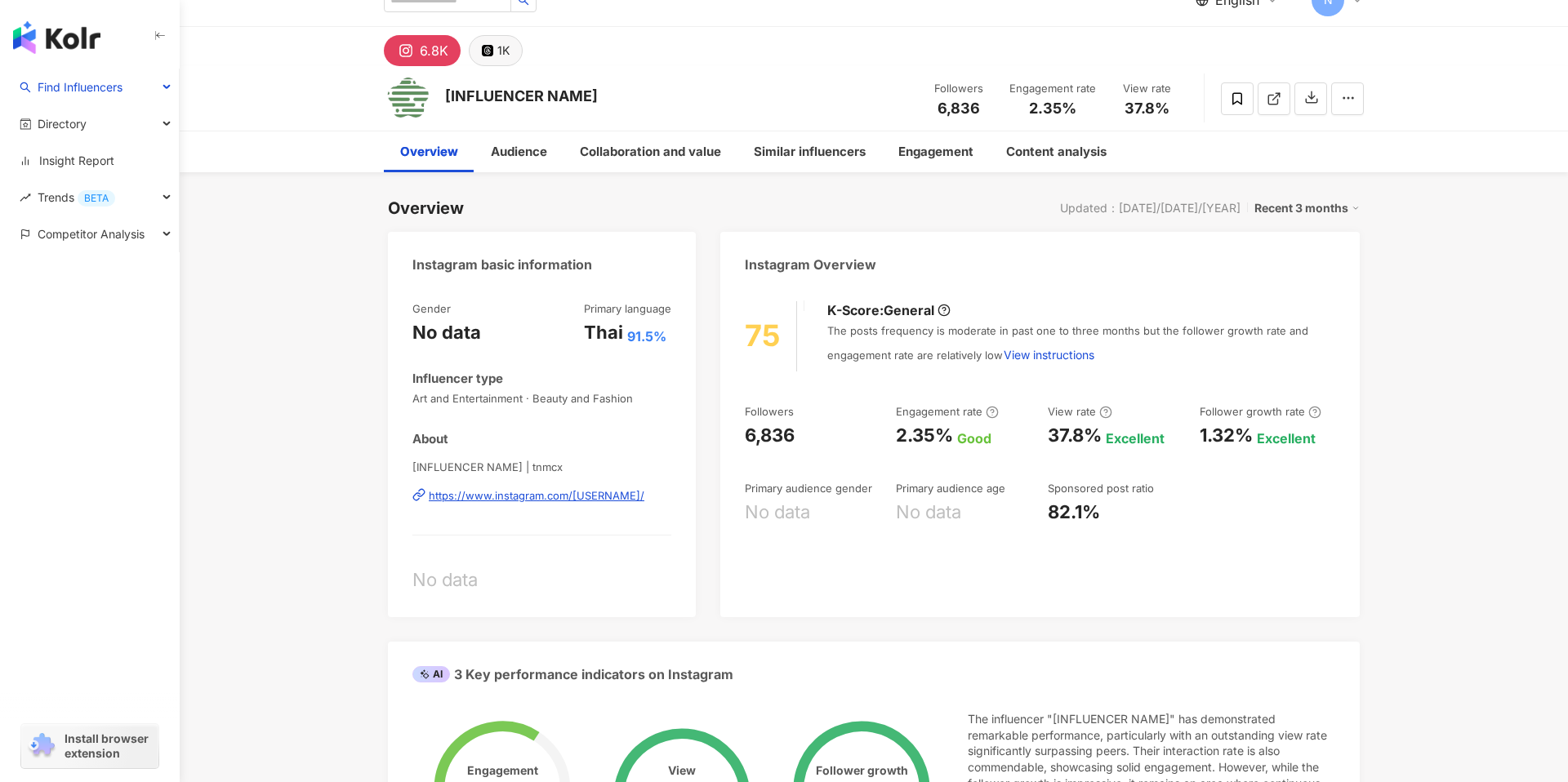 click 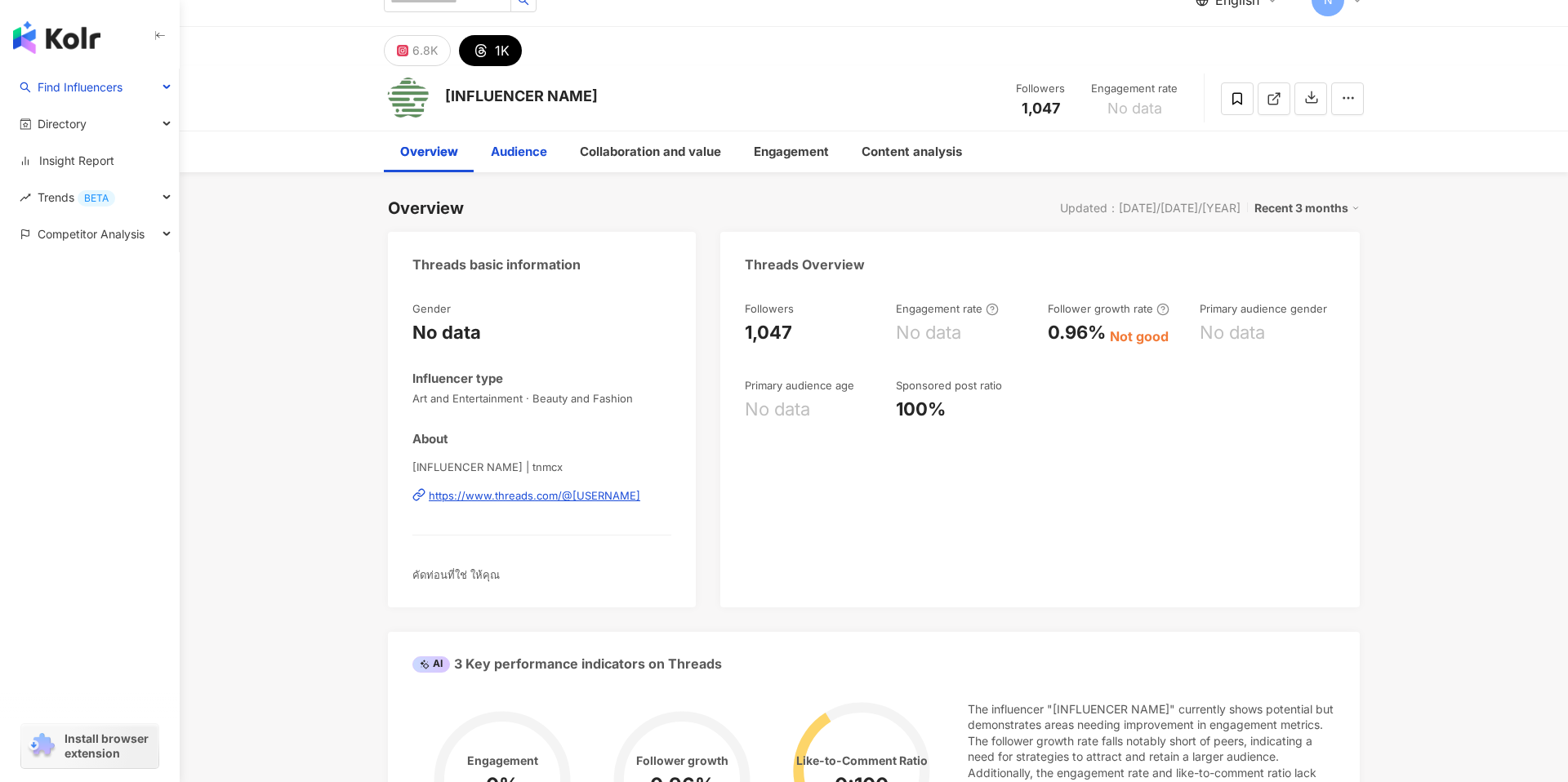 click on "Audience" at bounding box center (519, 152) 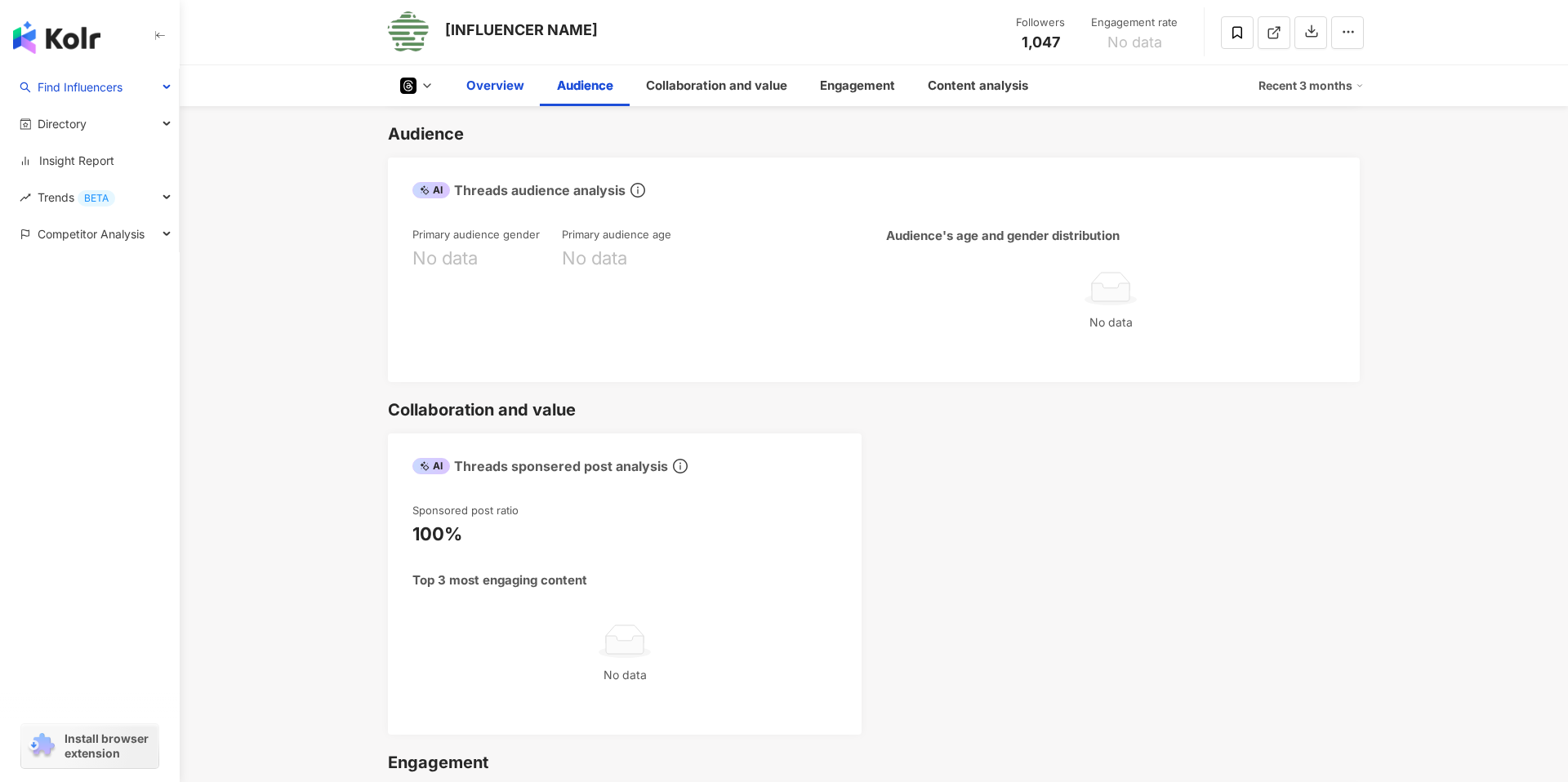 click on "Overview" at bounding box center (495, 86) 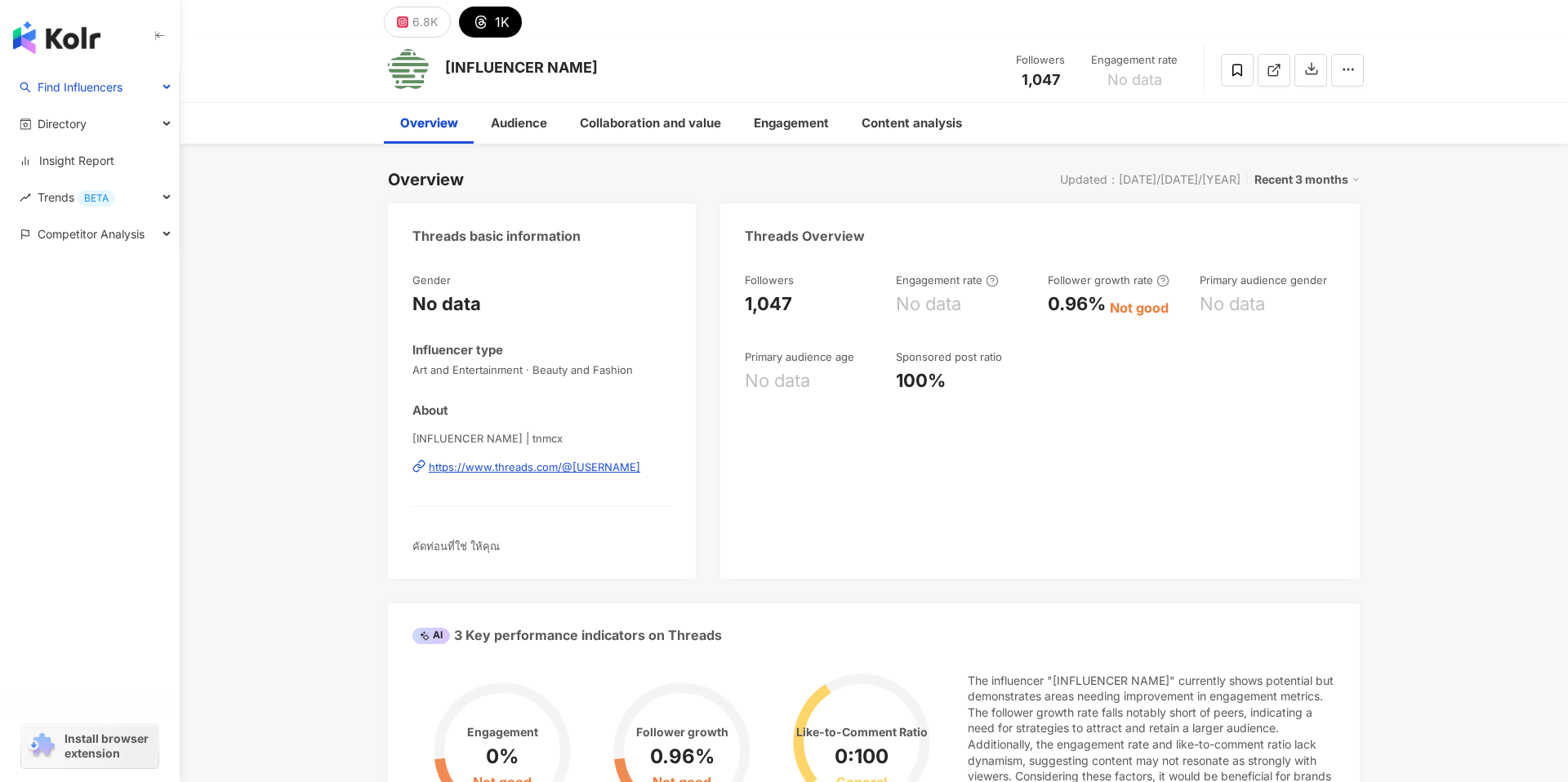 scroll, scrollTop: 31, scrollLeft: 0, axis: vertical 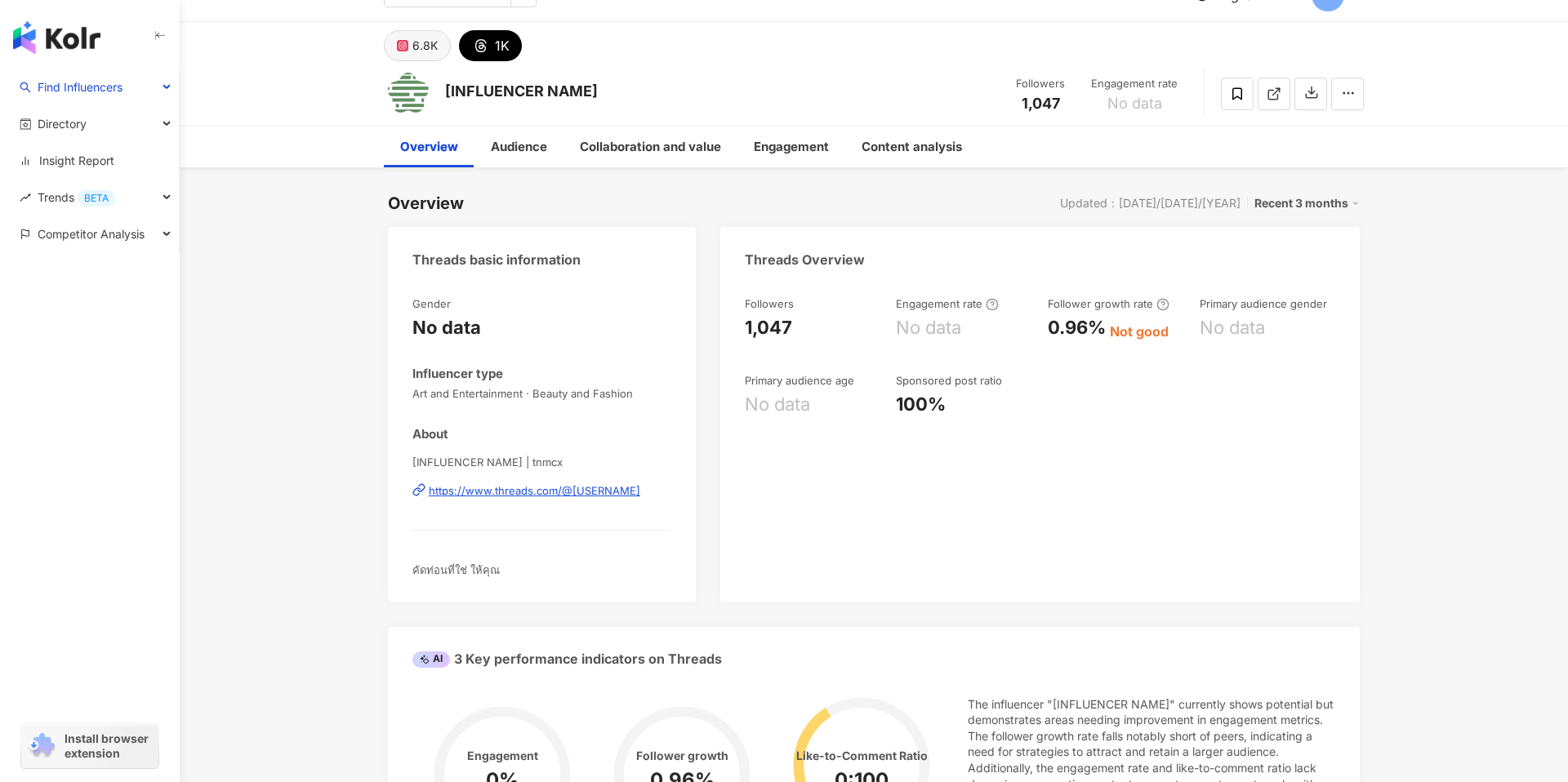 click on "6.8K" at bounding box center (417, 46) 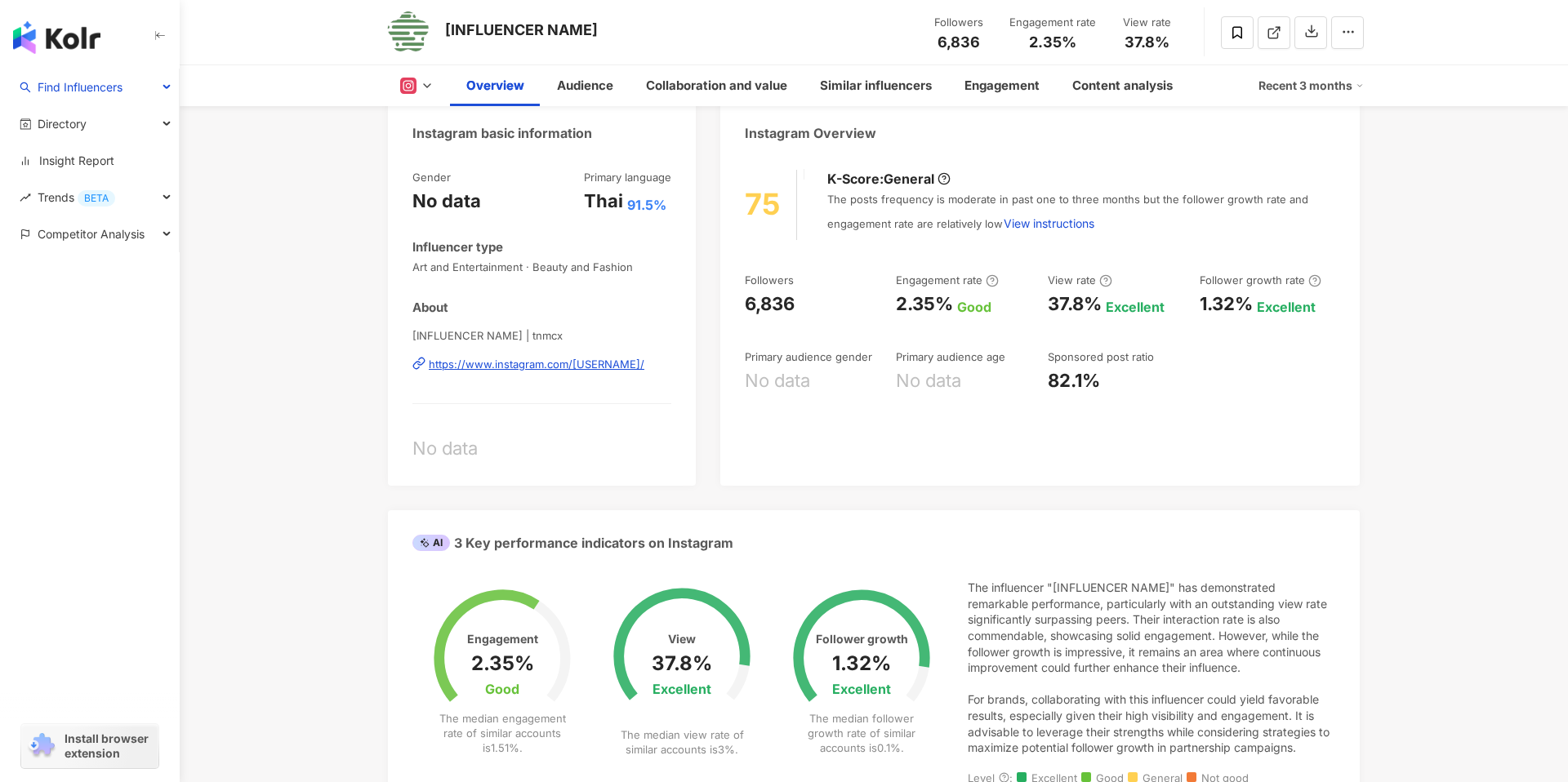 scroll, scrollTop: 149, scrollLeft: 0, axis: vertical 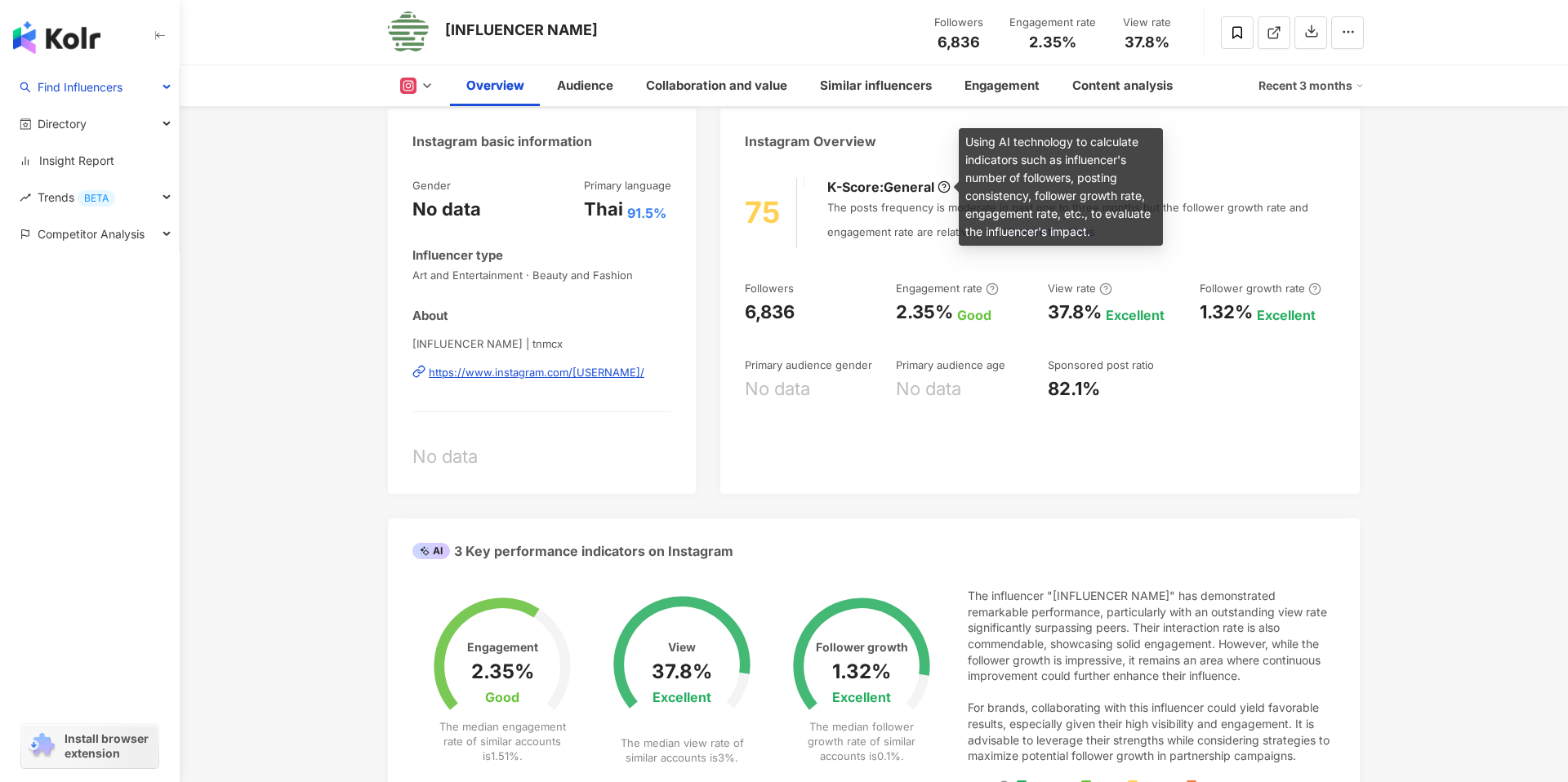 click 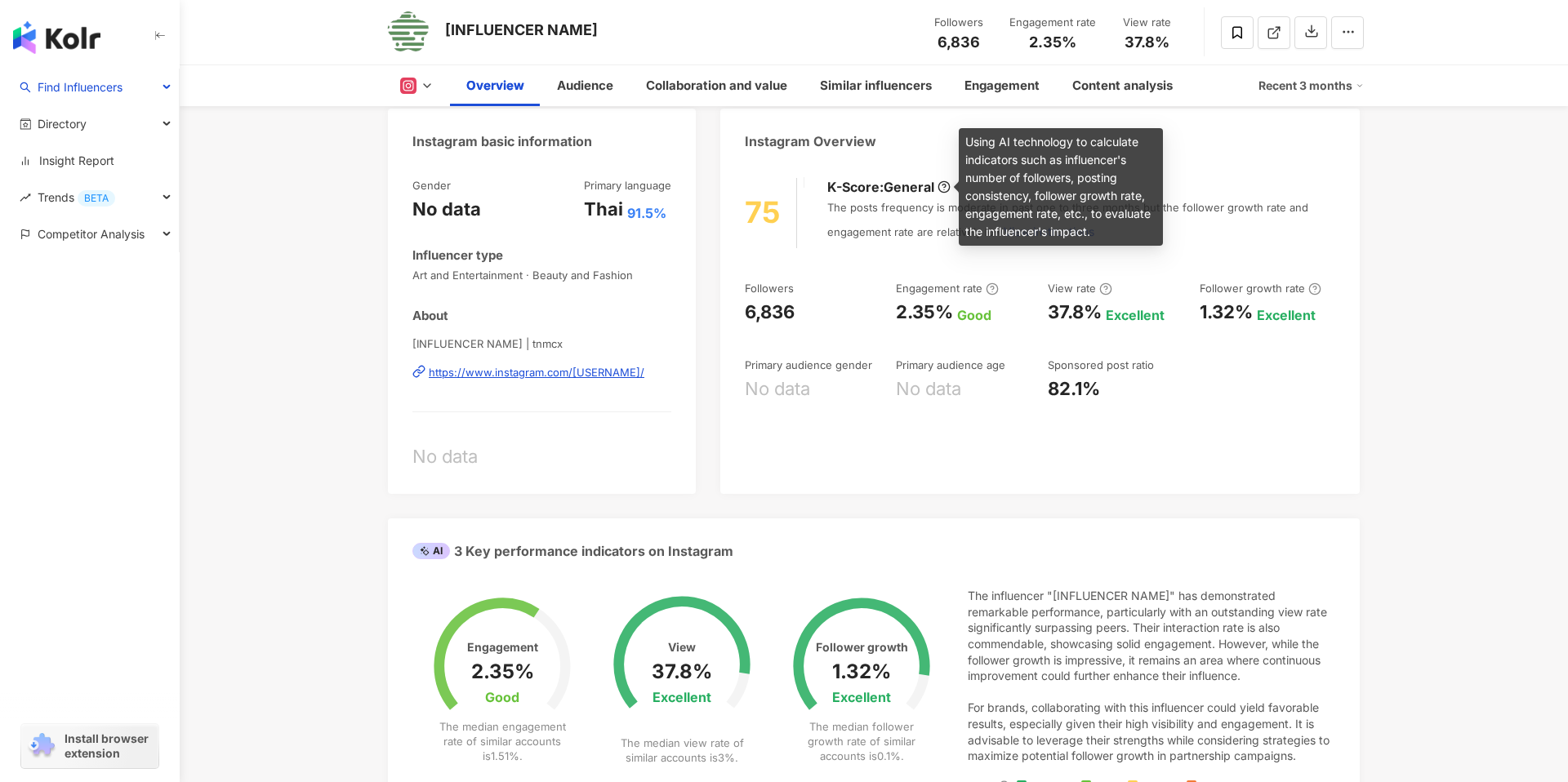 click on "The posts frequency is moderate in past one to three months but the follower growth rate and engagement rate are relatively low View instructions" at bounding box center (1081, 224) 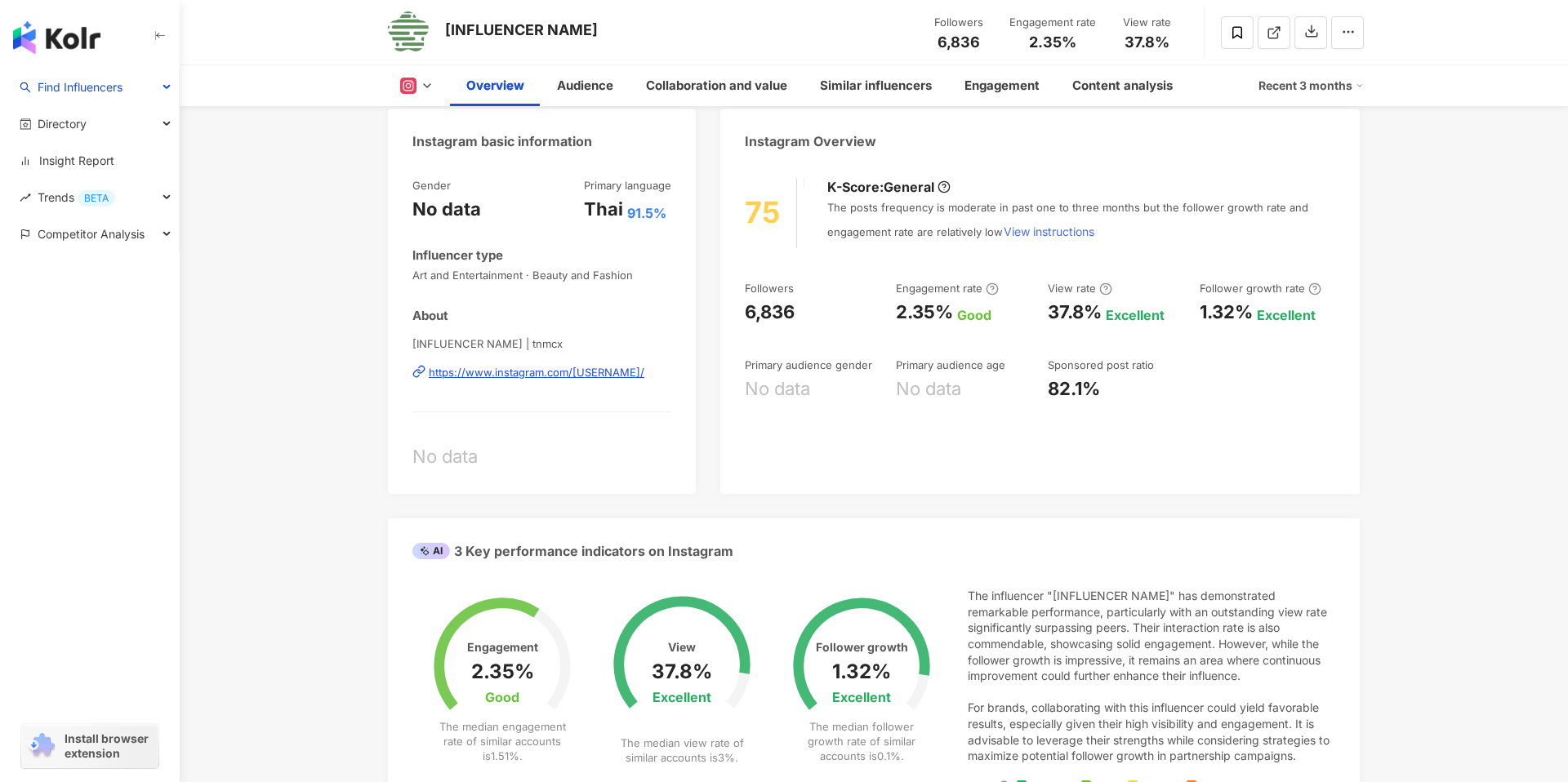 click on "View instructions" at bounding box center (1049, 232) 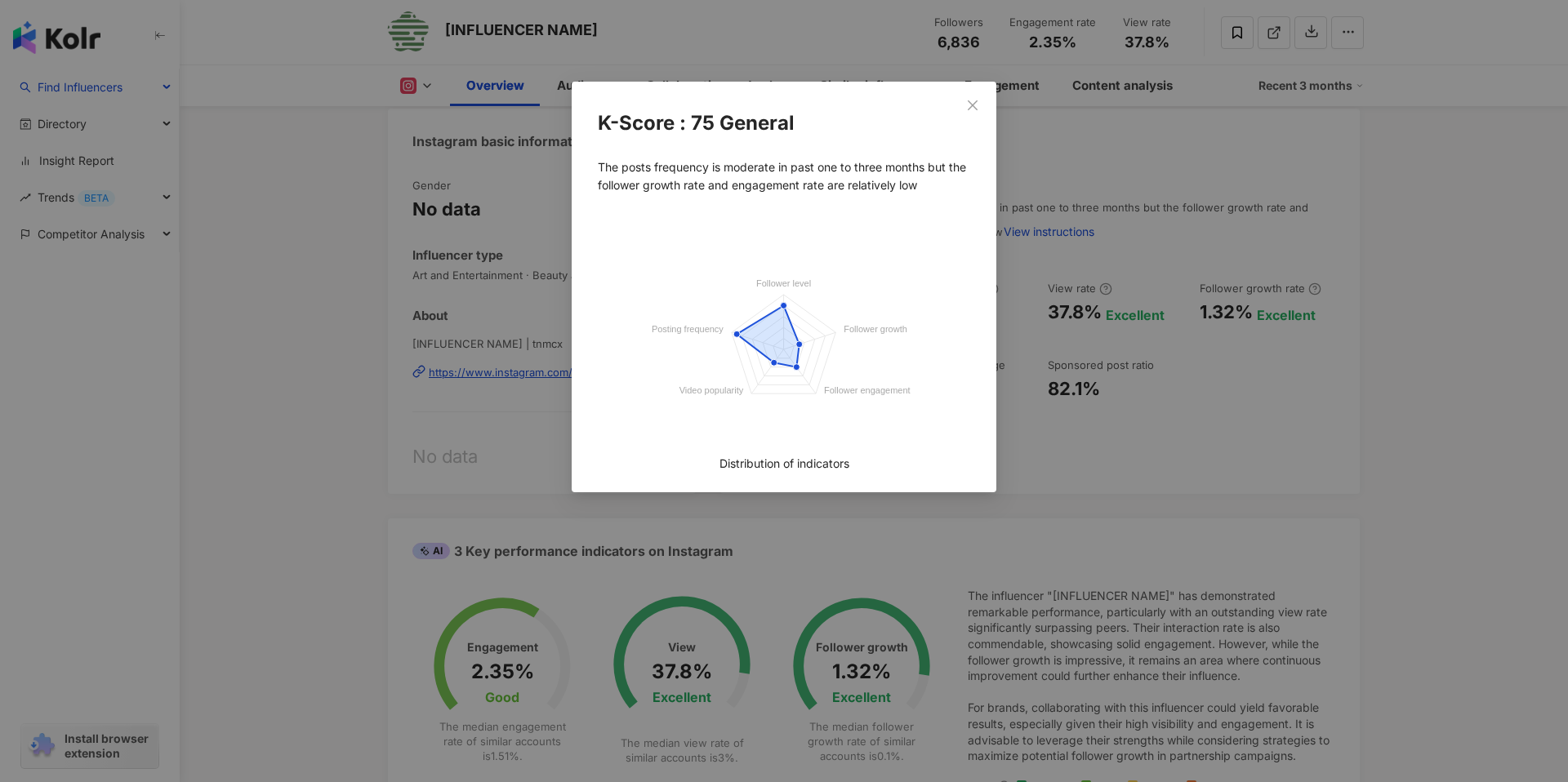 click on "K-Score :   75 General The posts frequency is moderate in past one to three months but the follower growth rate and engagement rate are relatively low Follower level Follower growth Follower engagement Video popularity Posting frequency Distribution of indicators" at bounding box center [784, 391] 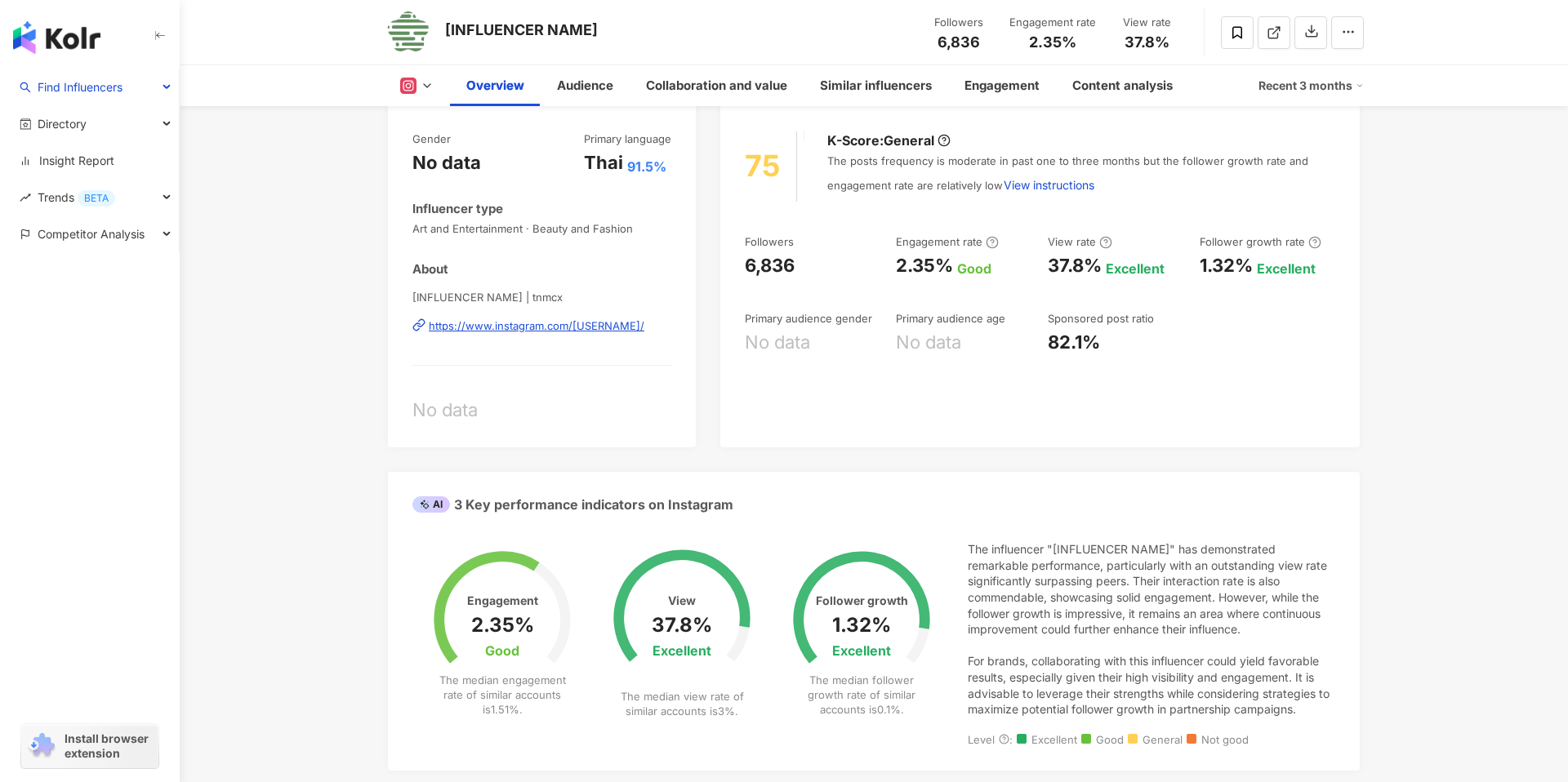 scroll, scrollTop: 188, scrollLeft: 0, axis: vertical 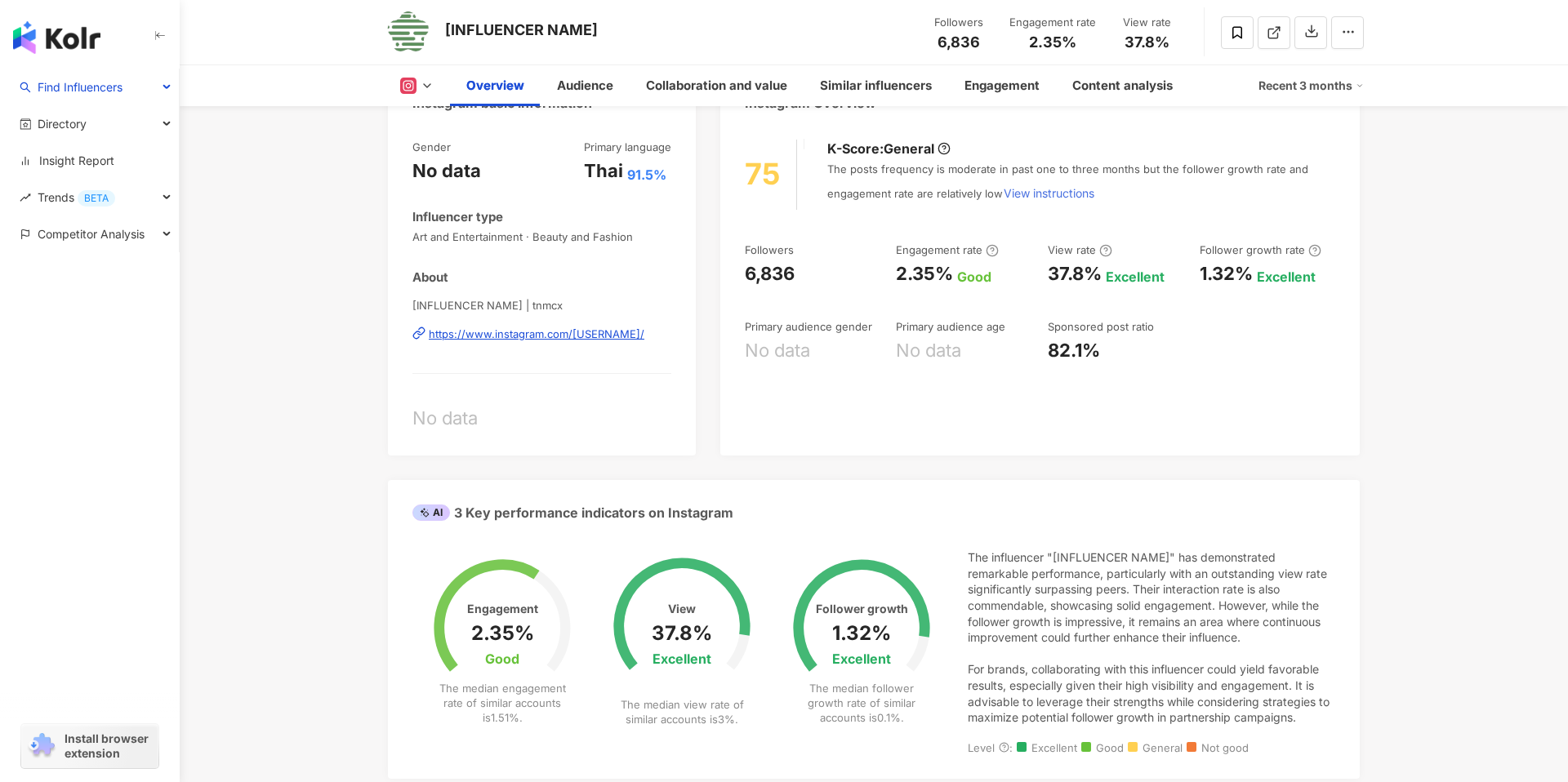 click on "View instructions" at bounding box center [1049, 193] 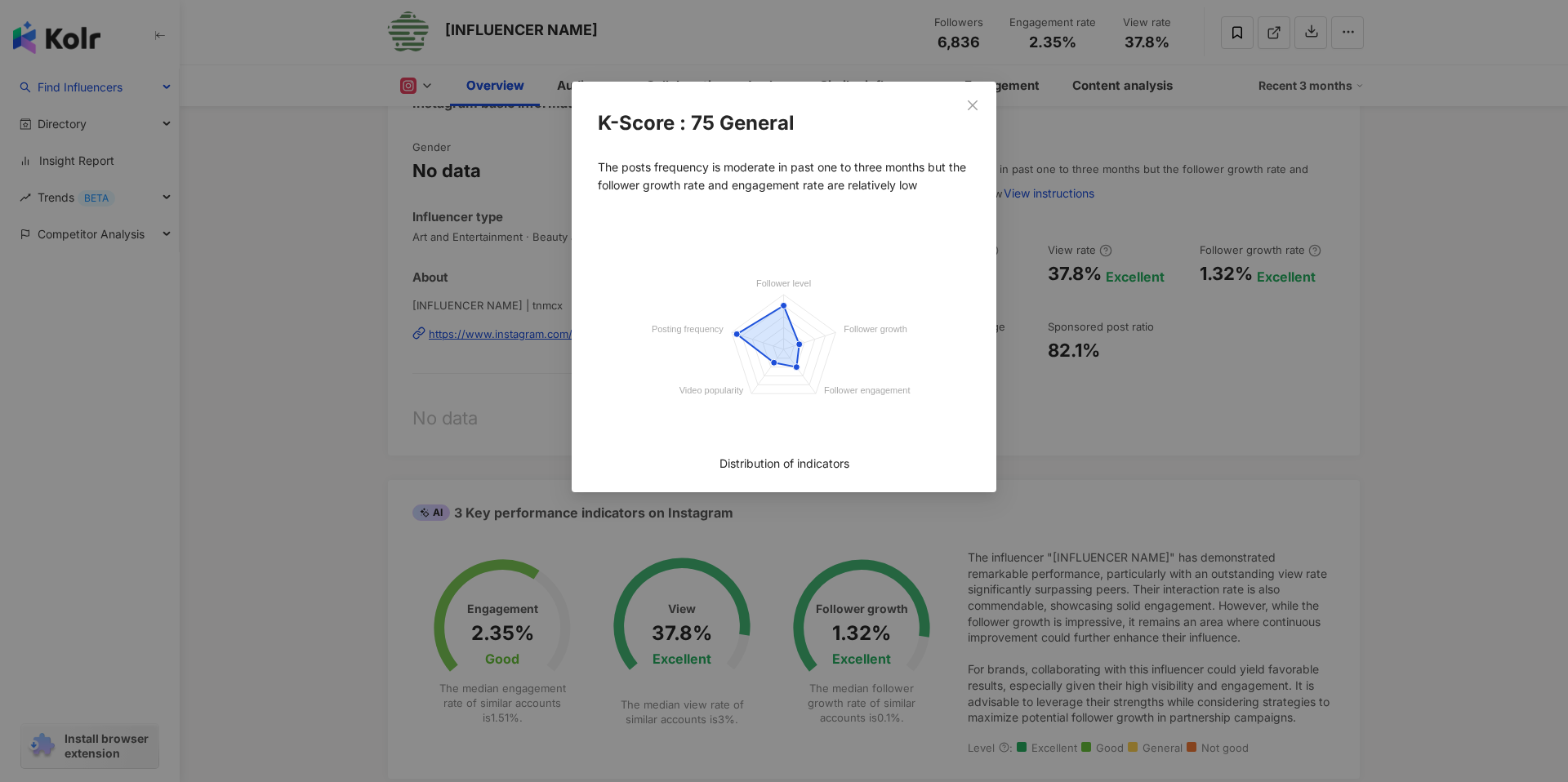 click on "K-Score :   75 General The posts frequency is moderate in past one to three months but the follower growth rate and engagement rate are relatively low Follower level Follower growth Follower engagement Video popularity Posting frequency Distribution of indicators" at bounding box center [784, 391] 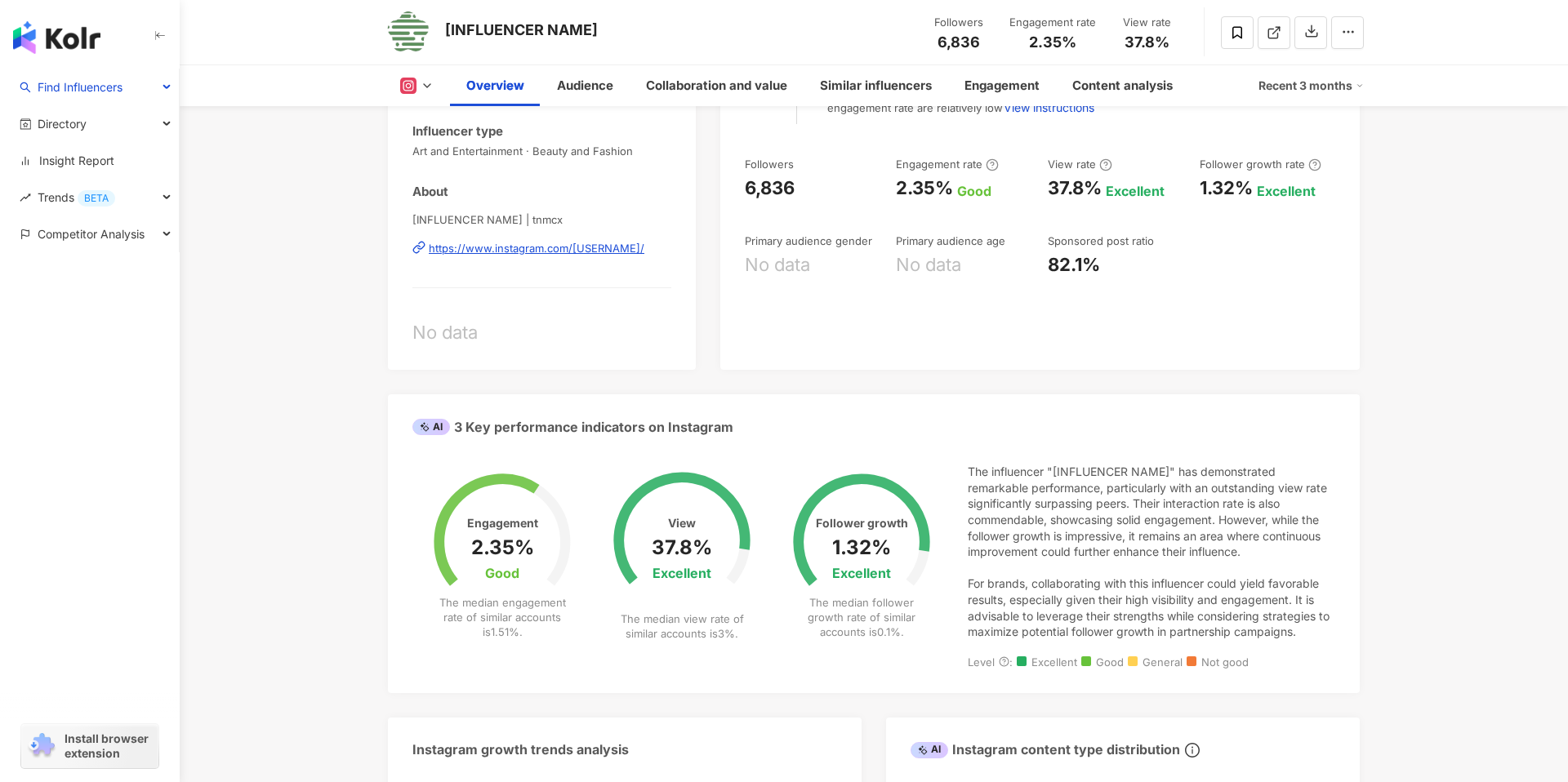 scroll, scrollTop: 271, scrollLeft: 0, axis: vertical 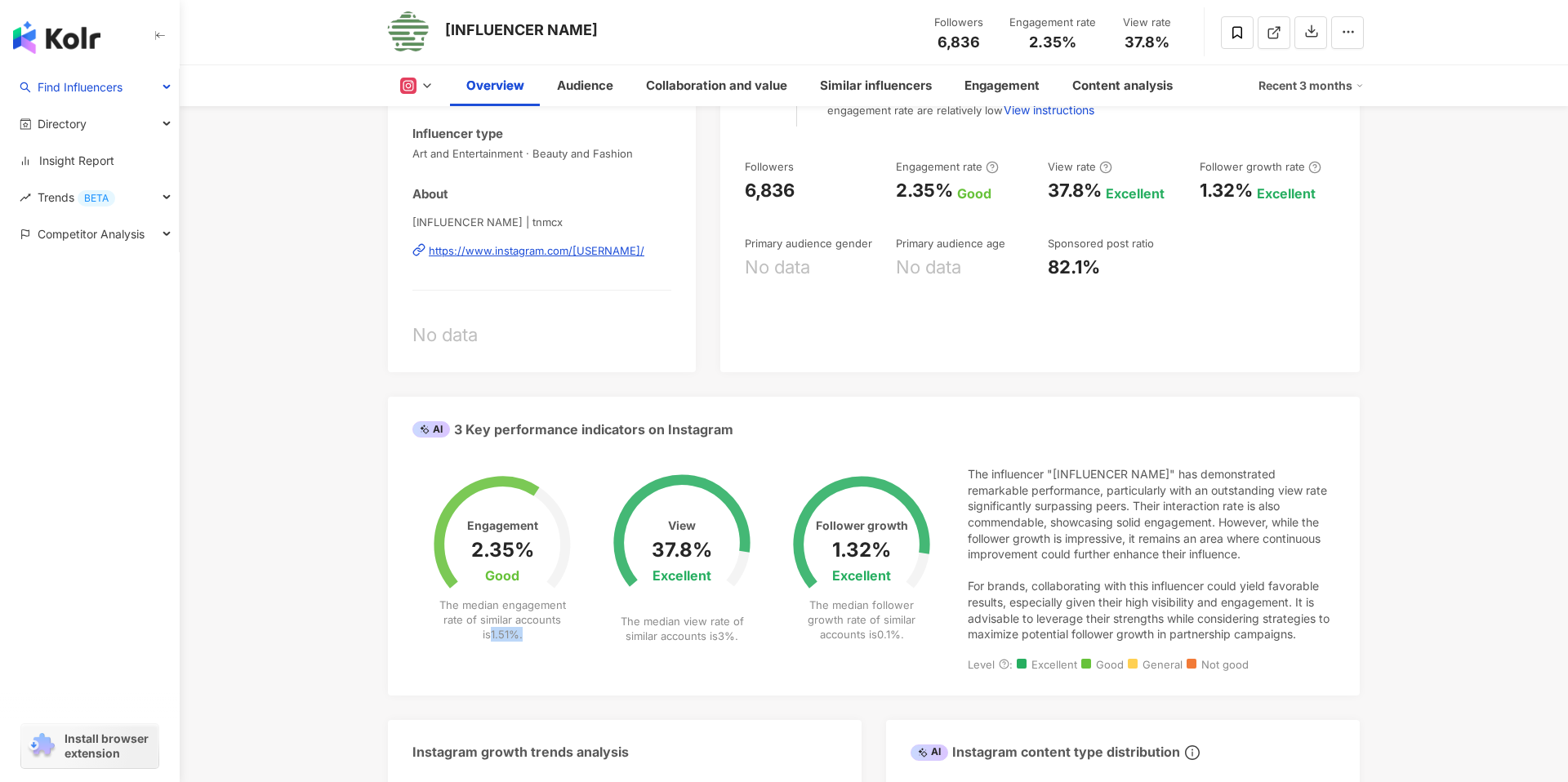 drag, startPoint x: 518, startPoint y: 638, endPoint x: 479, endPoint y: 637, distance: 39.012818 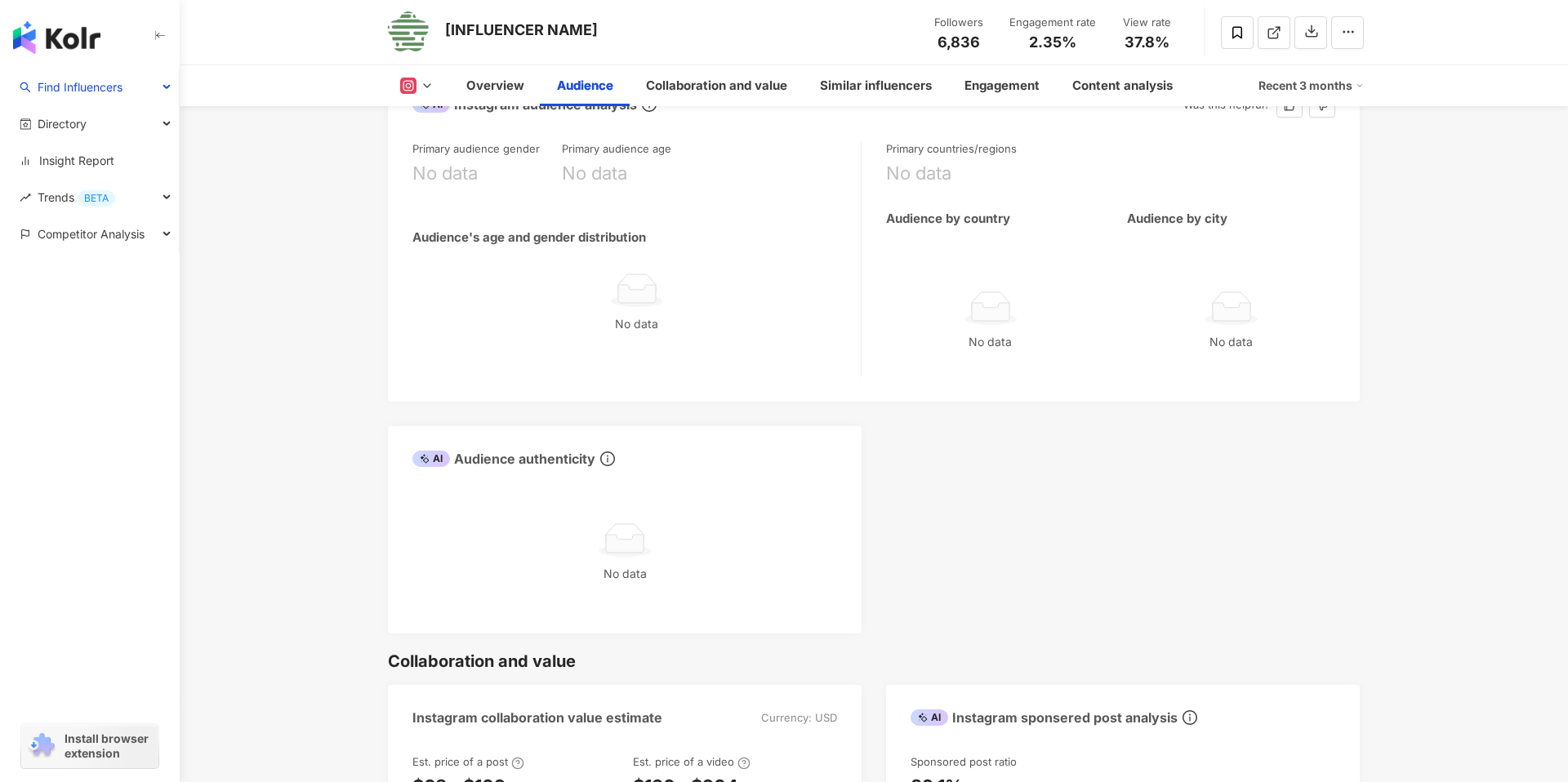 scroll, scrollTop: 1475, scrollLeft: 0, axis: vertical 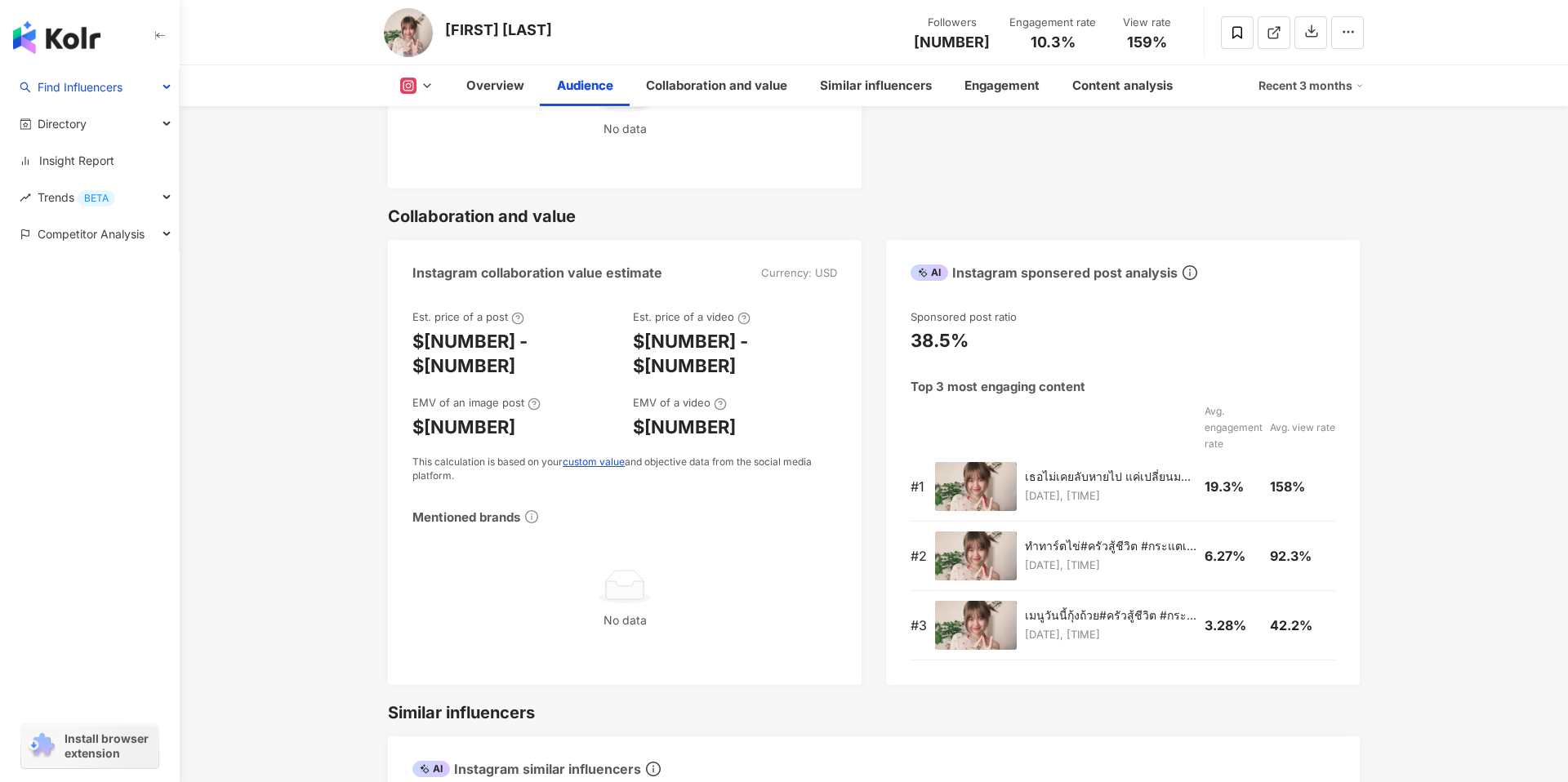 click on "Recent 3 months" at bounding box center [1311, 86] 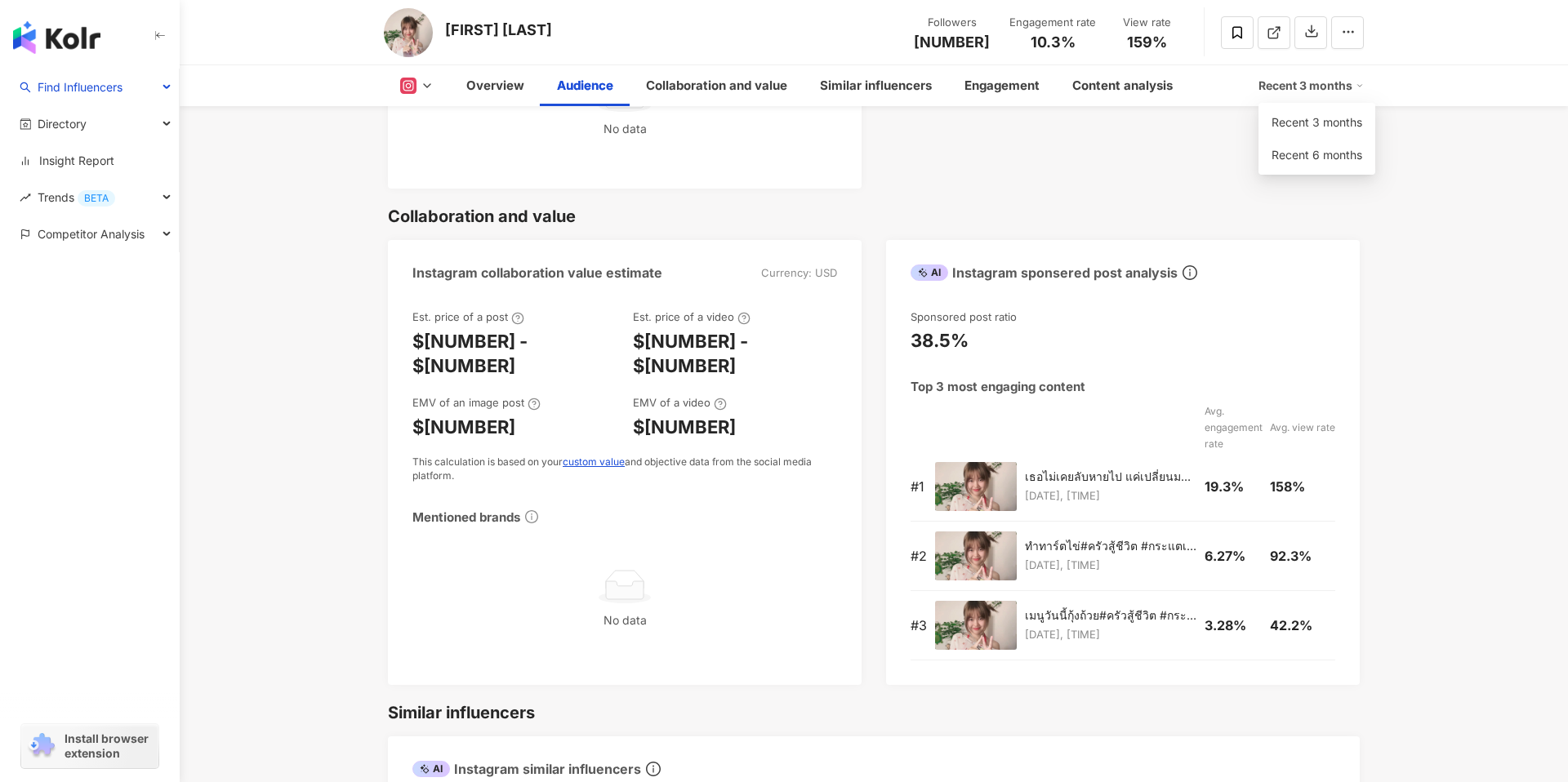 click on "Updated：[DATE]" at bounding box center (874, 1037) 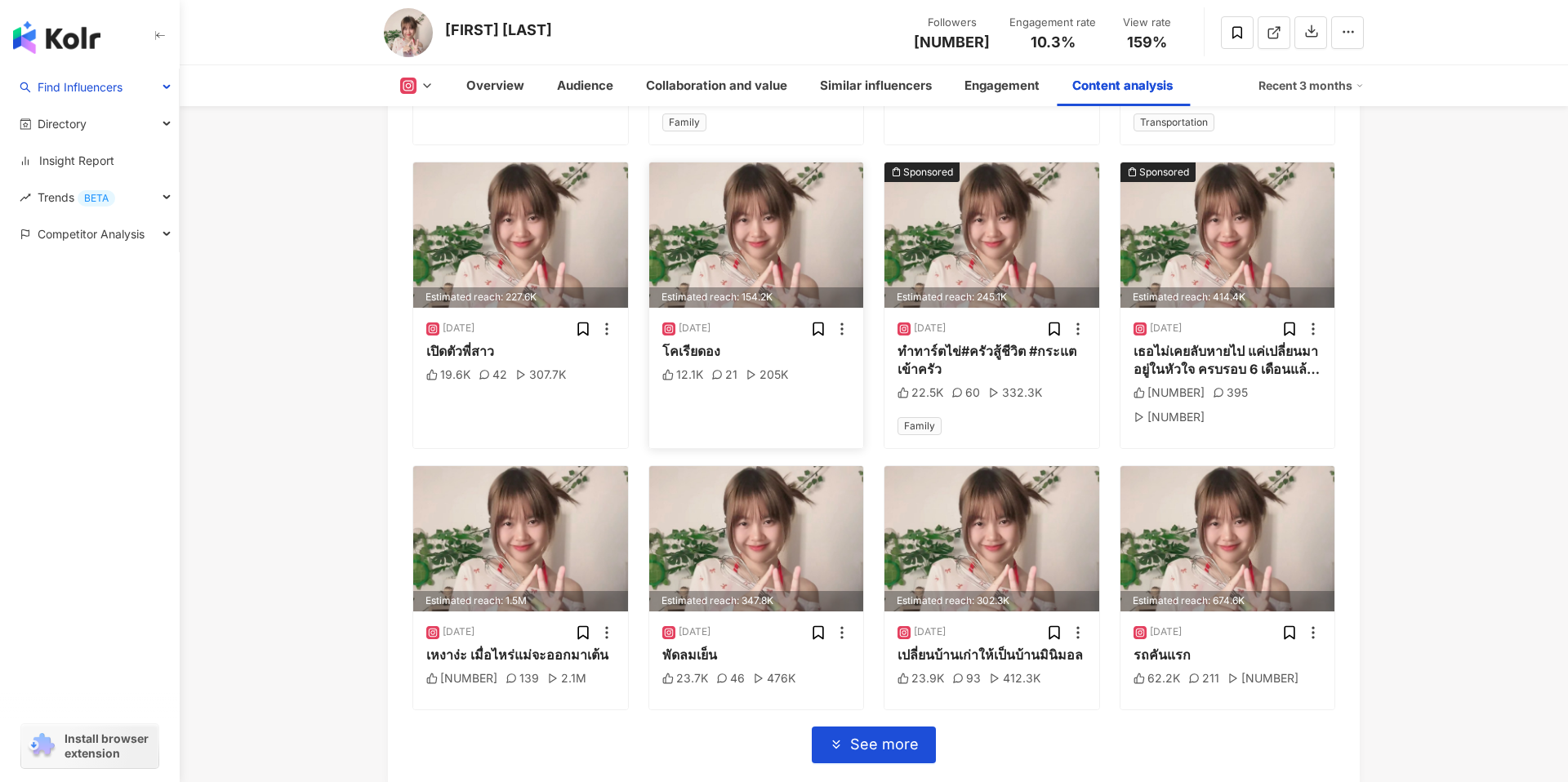 scroll, scrollTop: 5587, scrollLeft: 0, axis: vertical 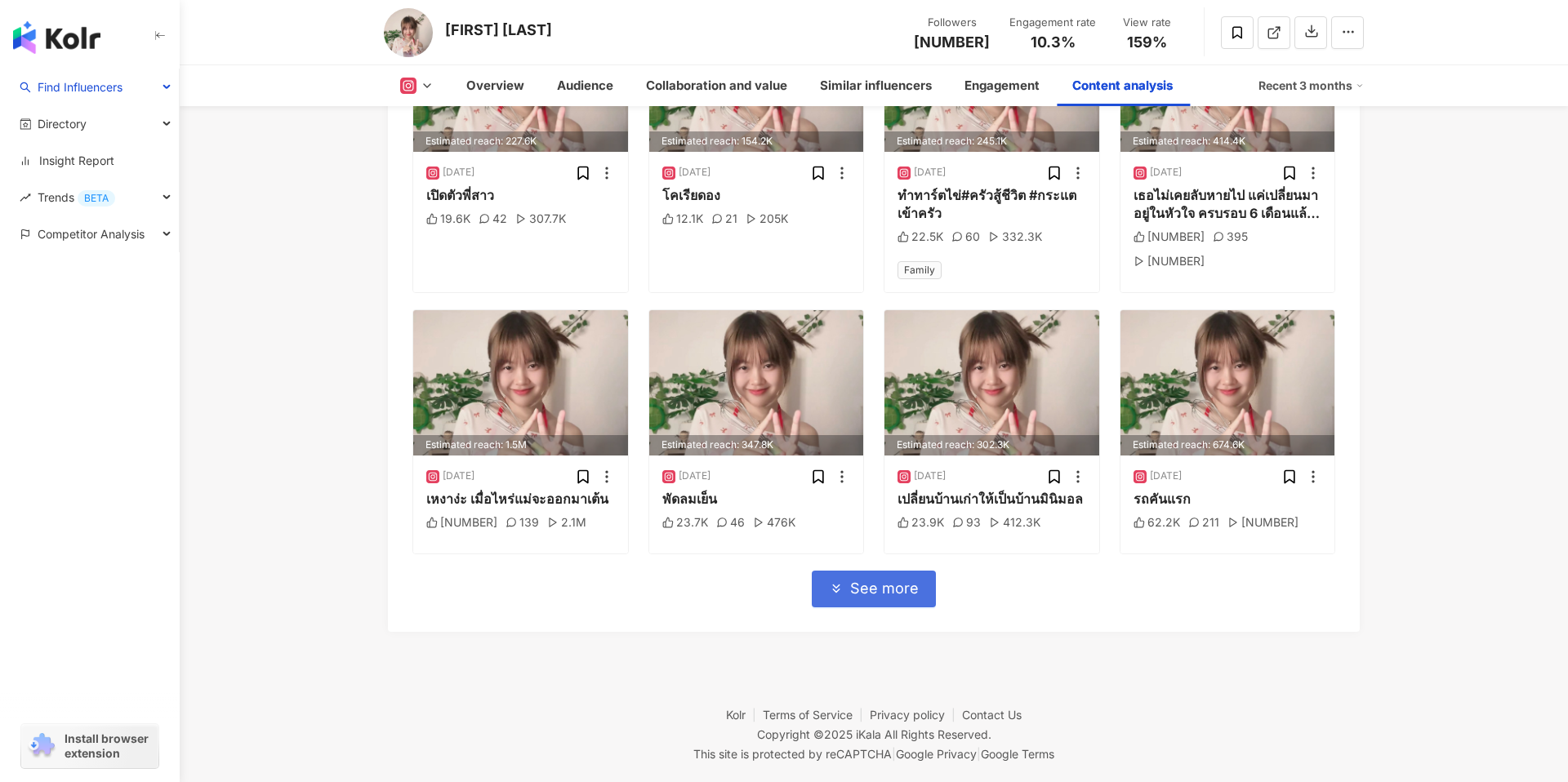 click 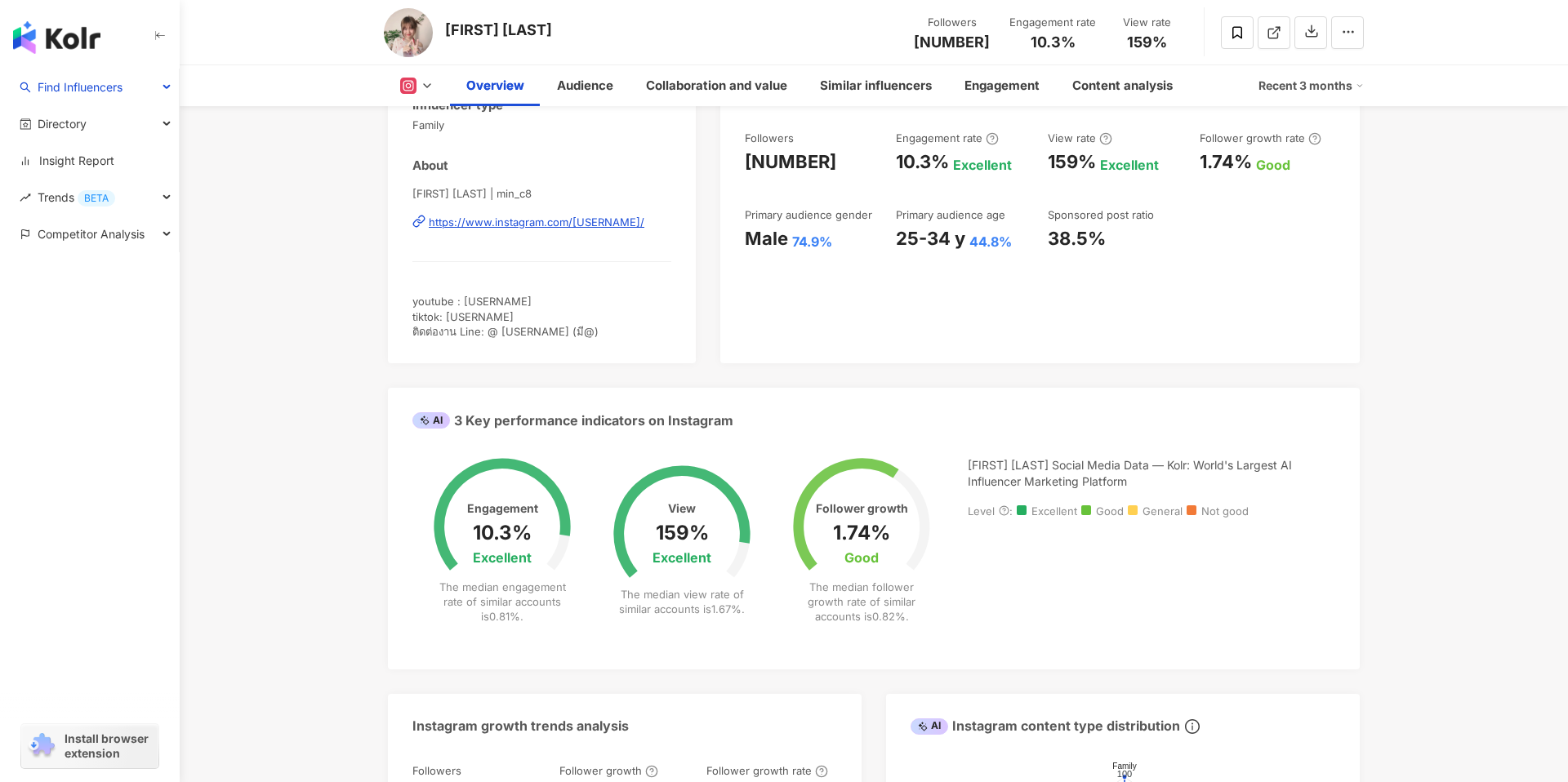 scroll, scrollTop: 0, scrollLeft: 0, axis: both 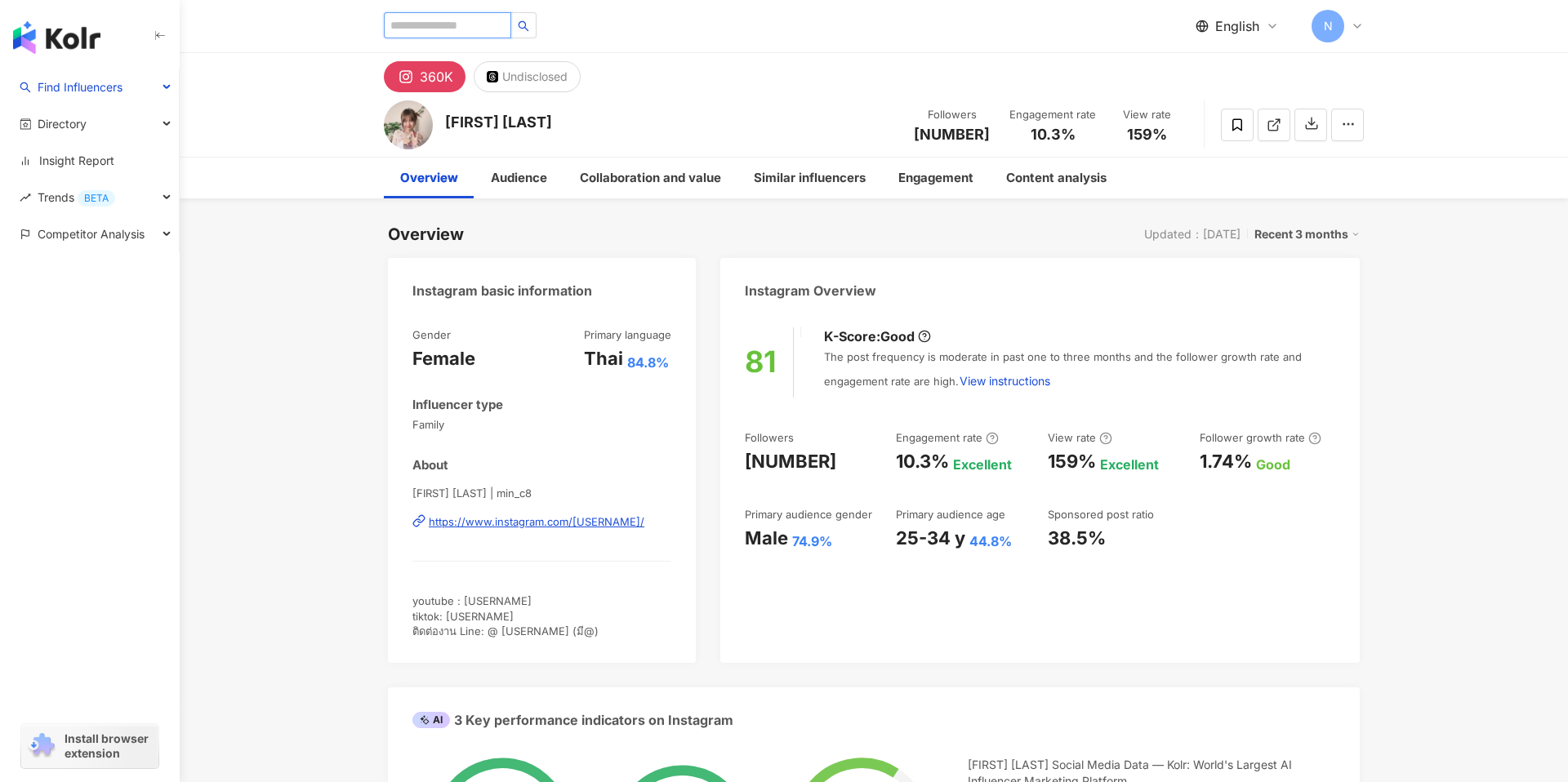 click at bounding box center [448, 25] 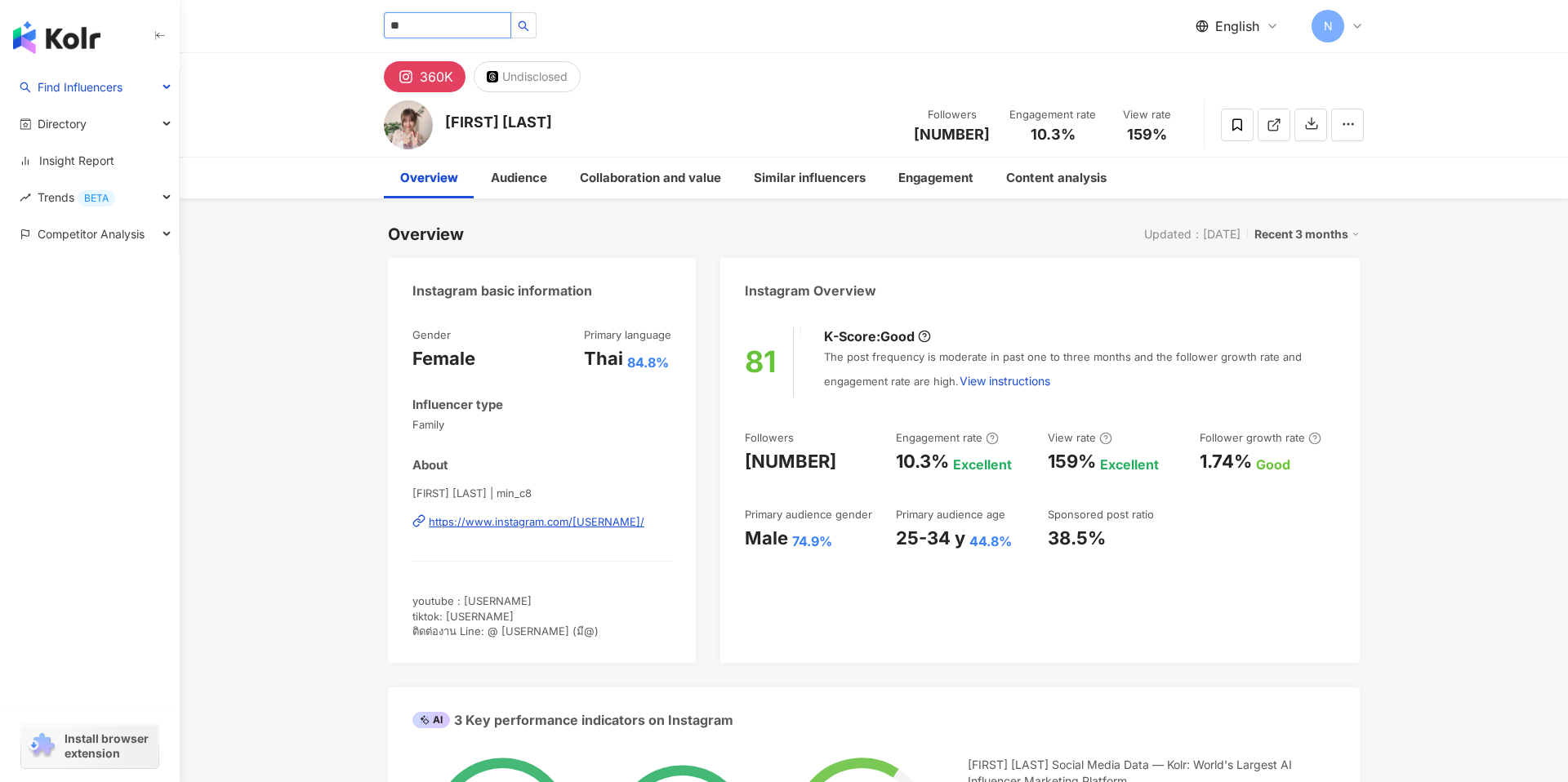 type on "*" 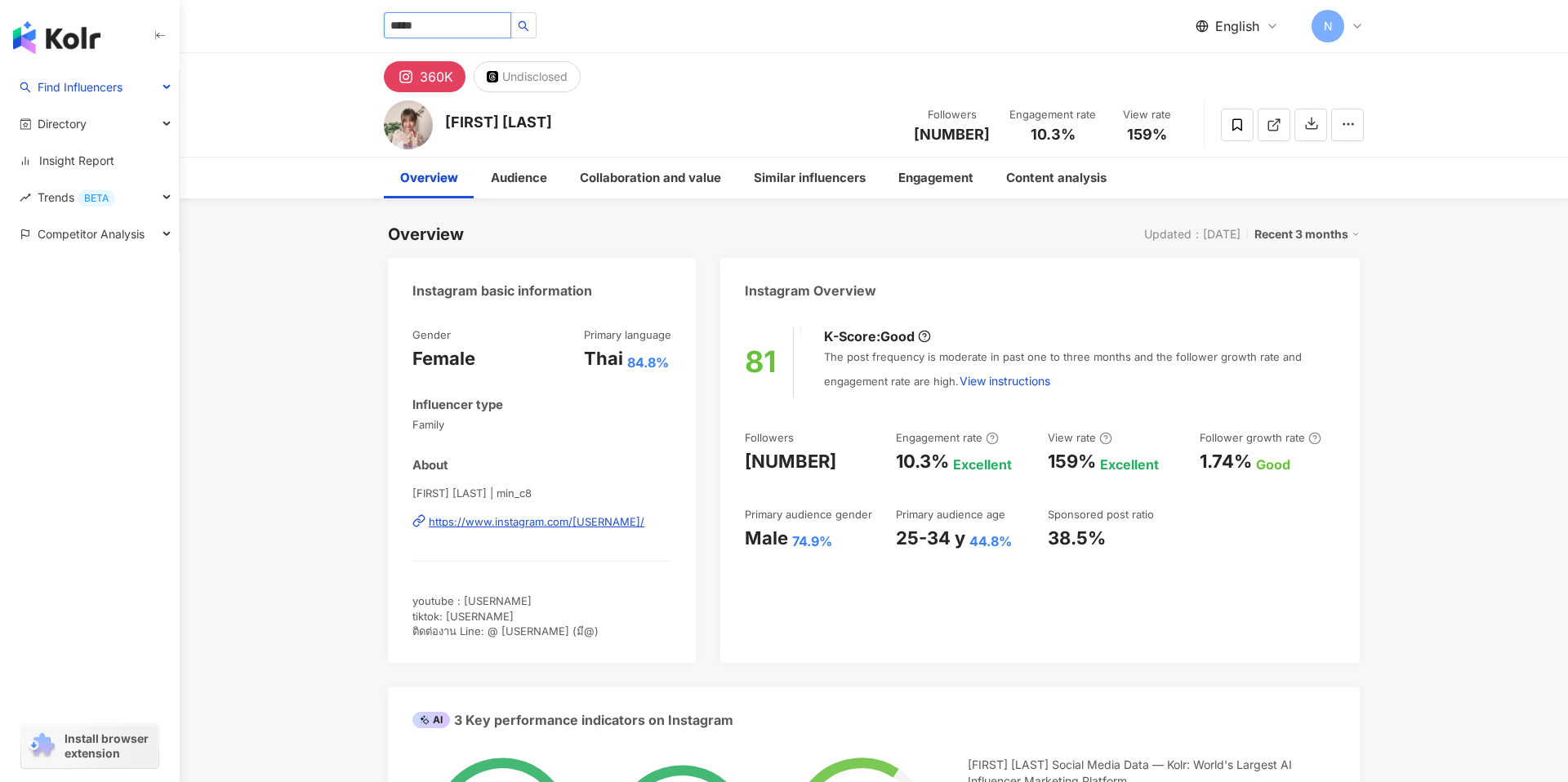type on "******" 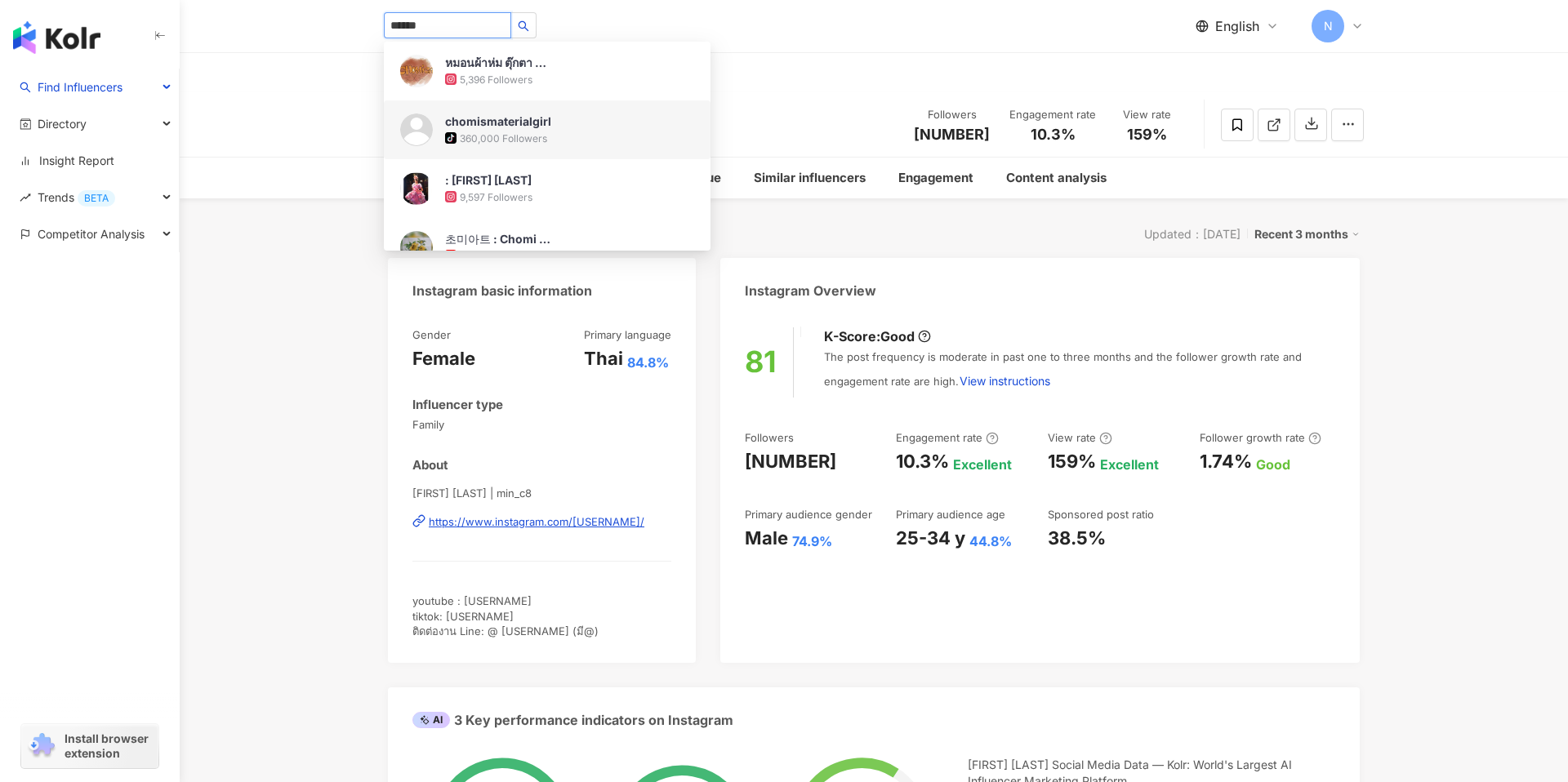 click on "chomismaterialgirl" at bounding box center [498, 122] 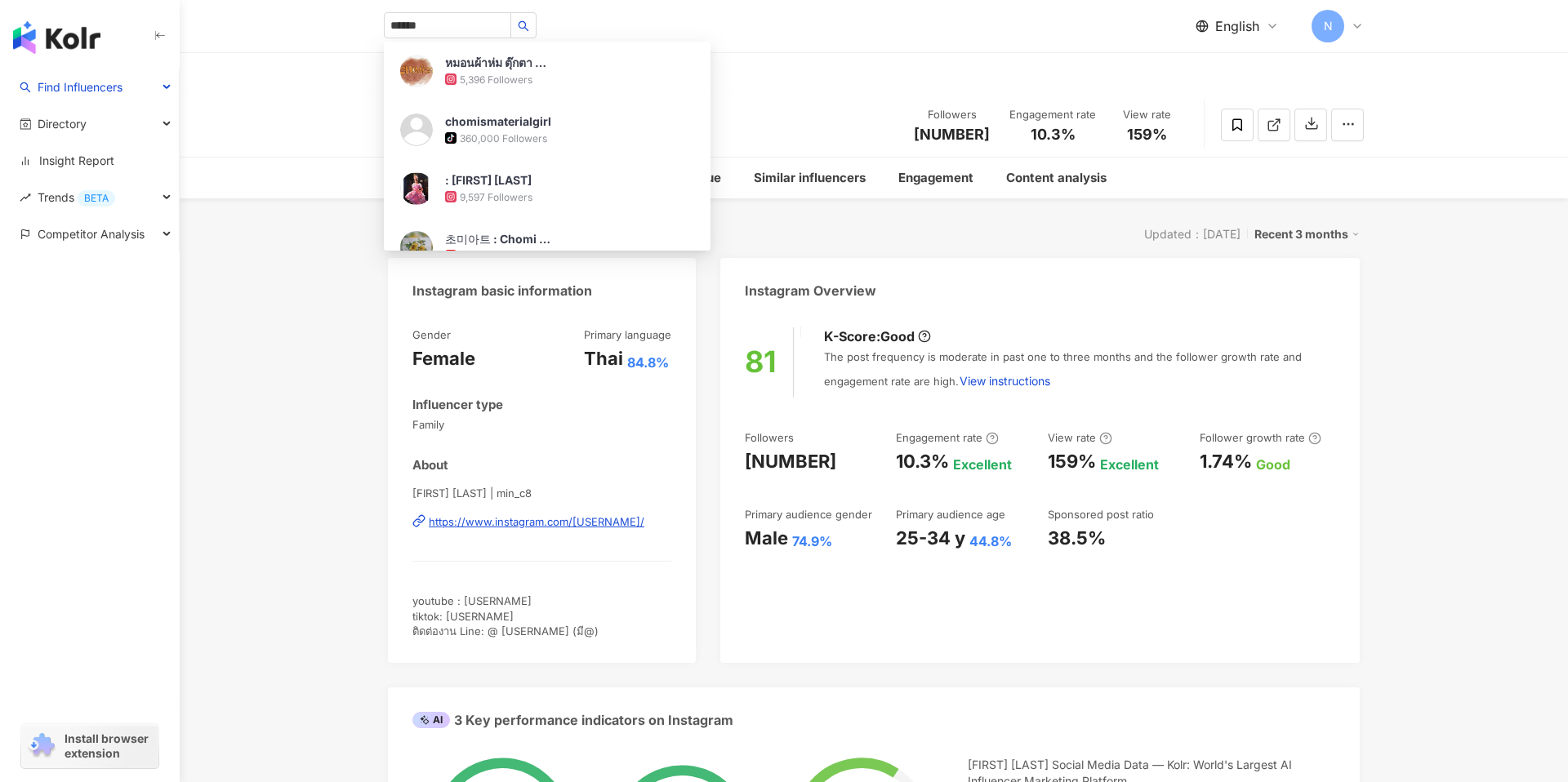type 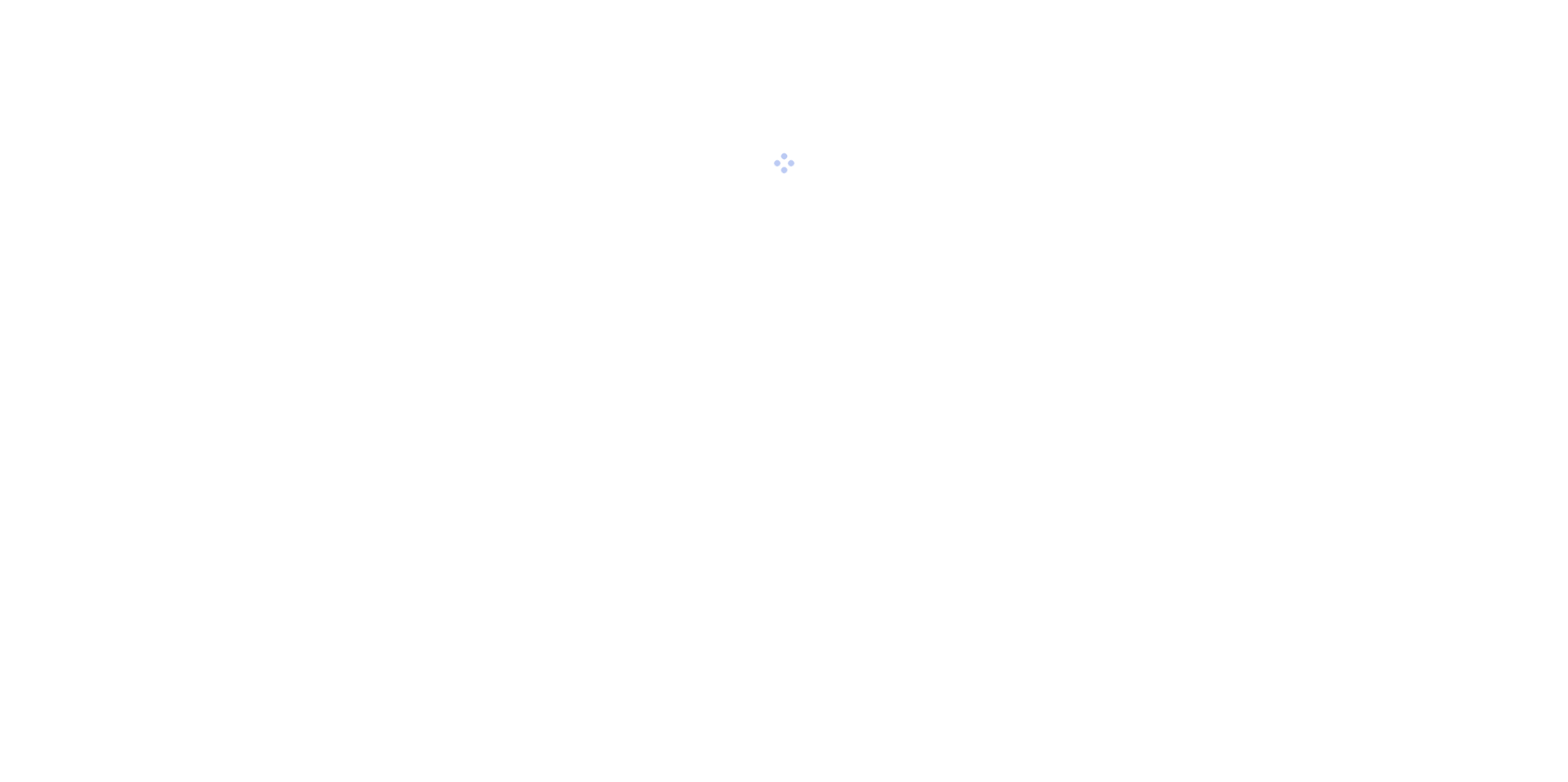 scroll, scrollTop: 0, scrollLeft: 0, axis: both 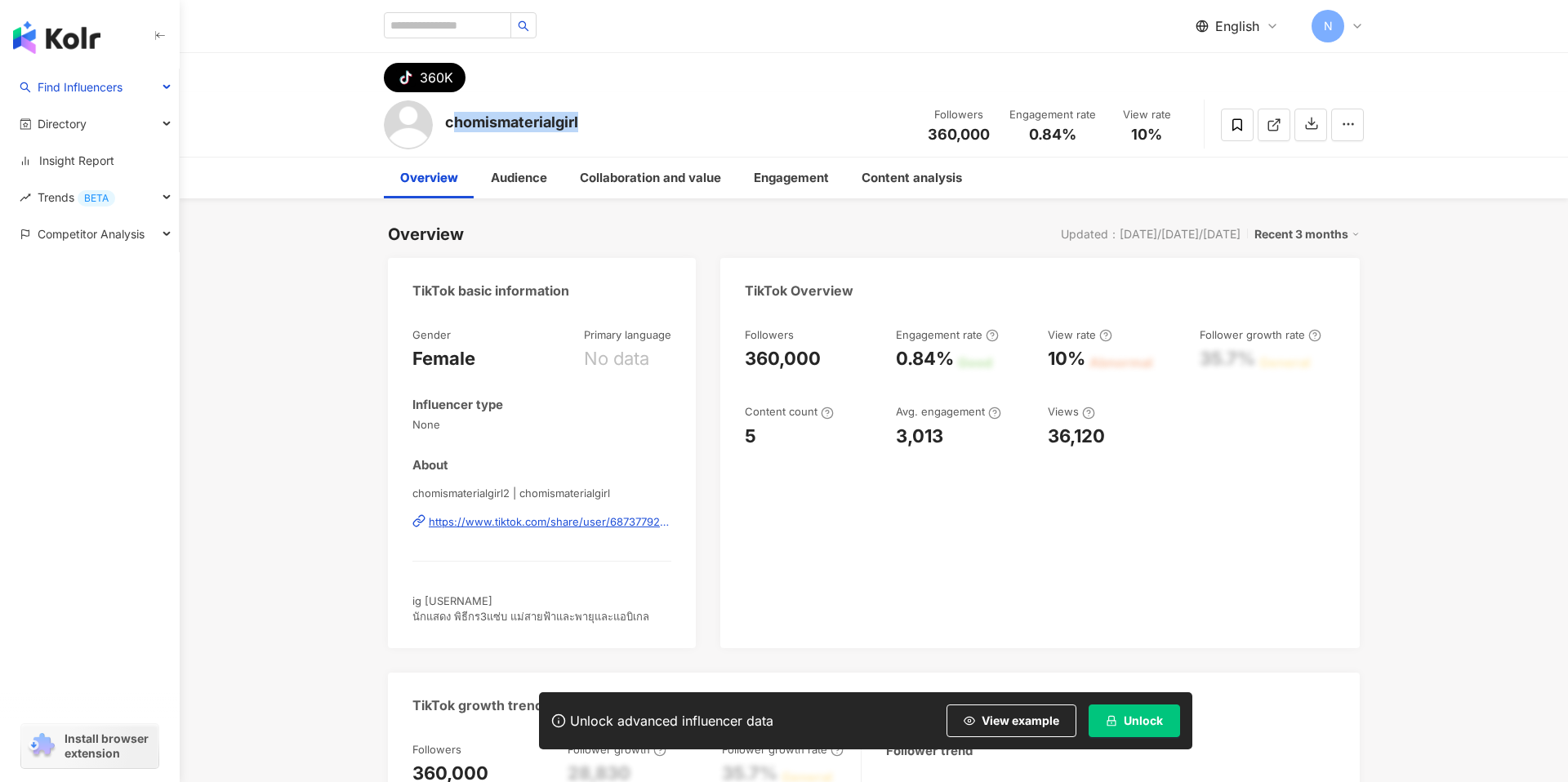 drag, startPoint x: 452, startPoint y: 120, endPoint x: 605, endPoint y: 121, distance: 153.00327 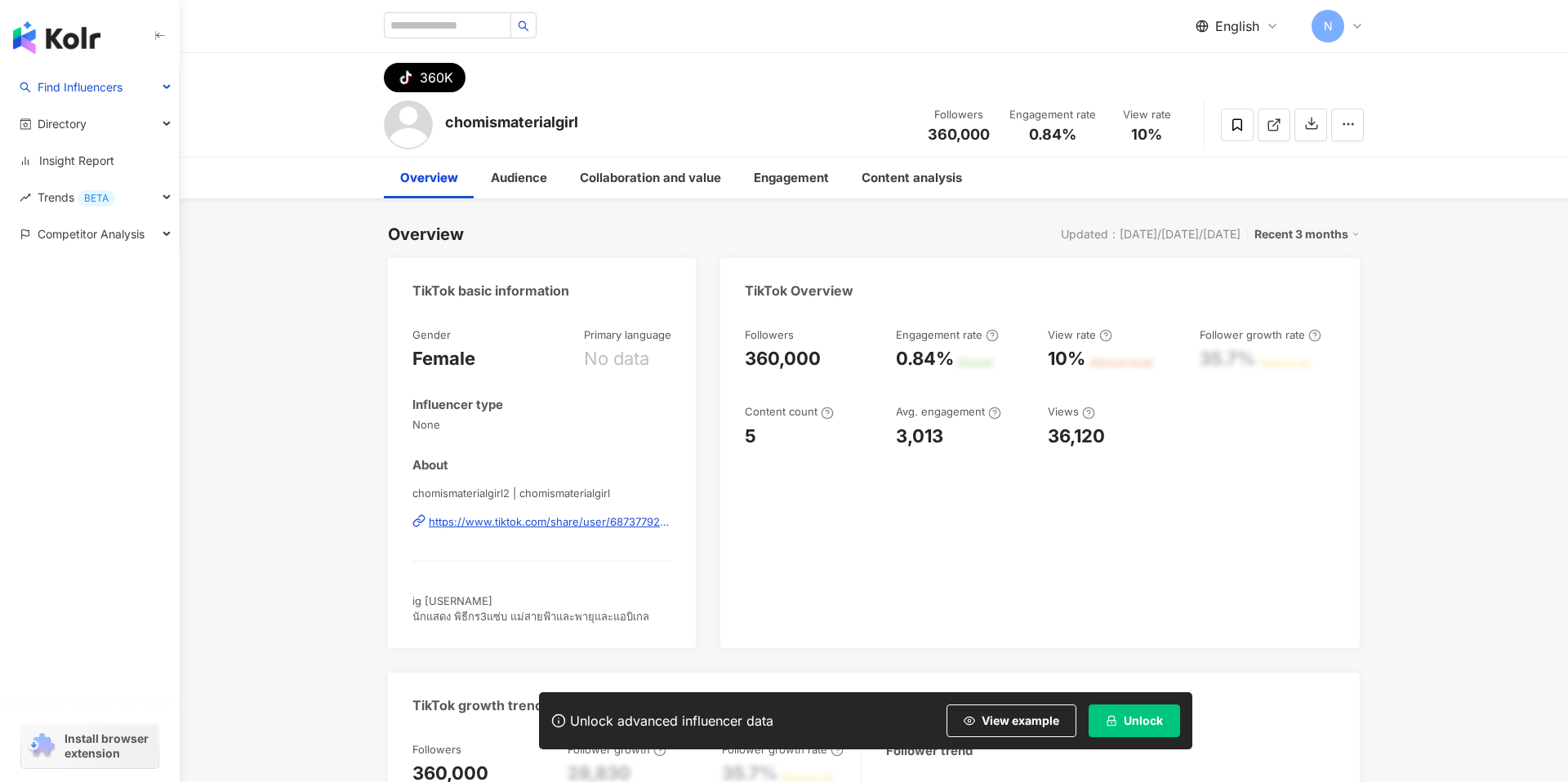 click on "chomismaterialgirl Followers 360,000 Engagement rate 0.84% View rate 10%" at bounding box center [874, 124] 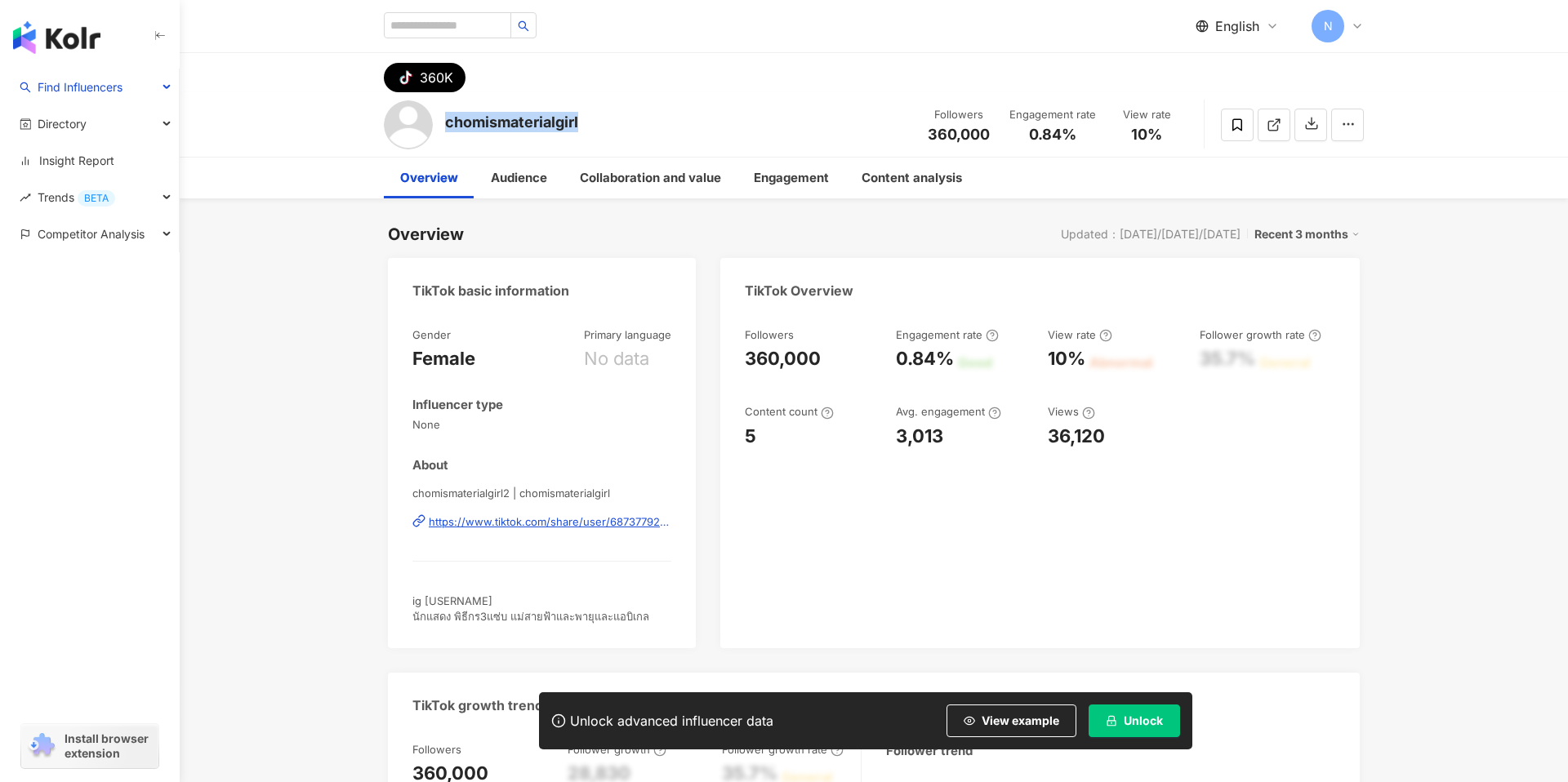 drag, startPoint x: 445, startPoint y: 121, endPoint x: 624, endPoint y: 122, distance: 179.00279 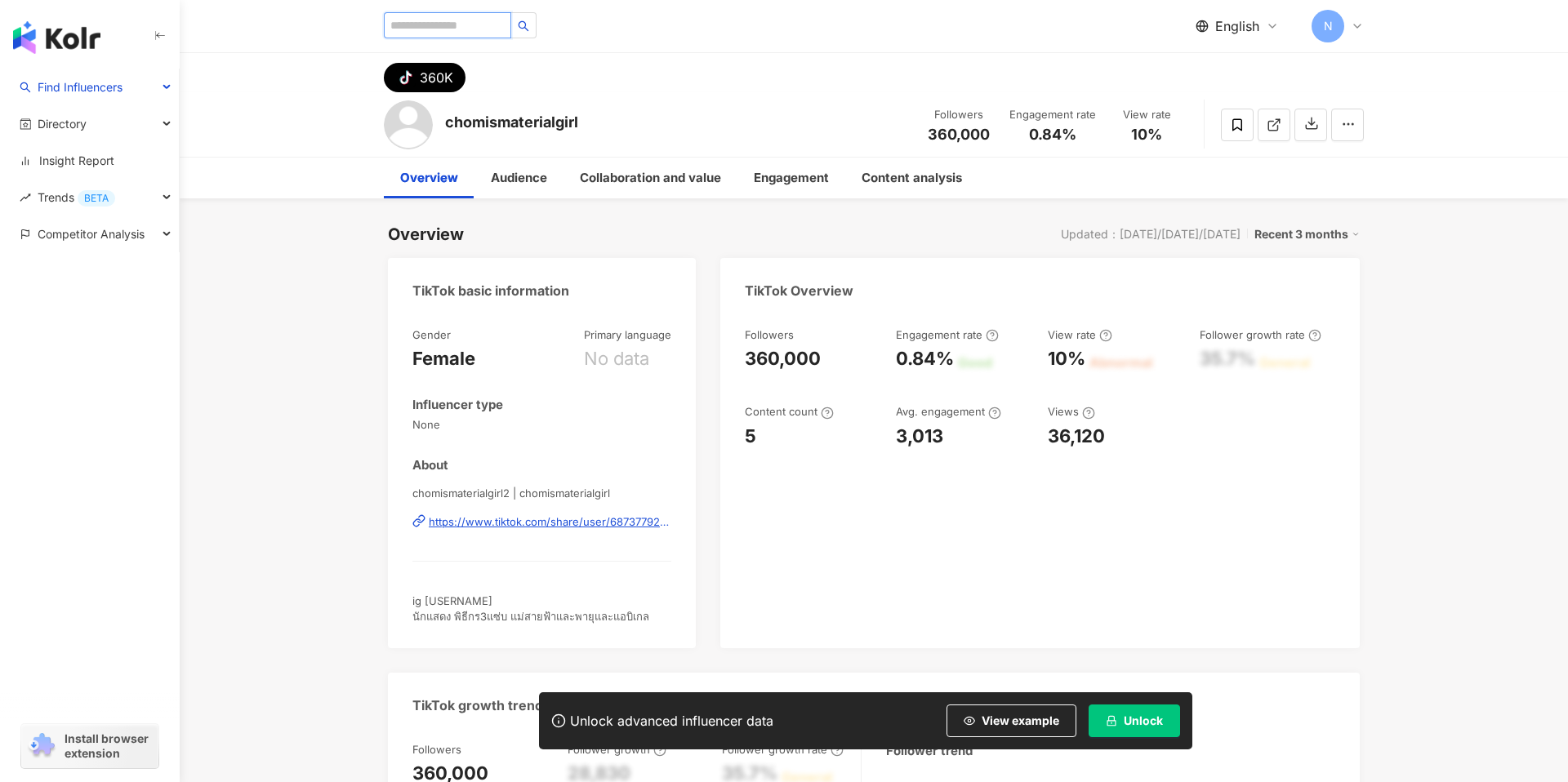 click at bounding box center [448, 25] 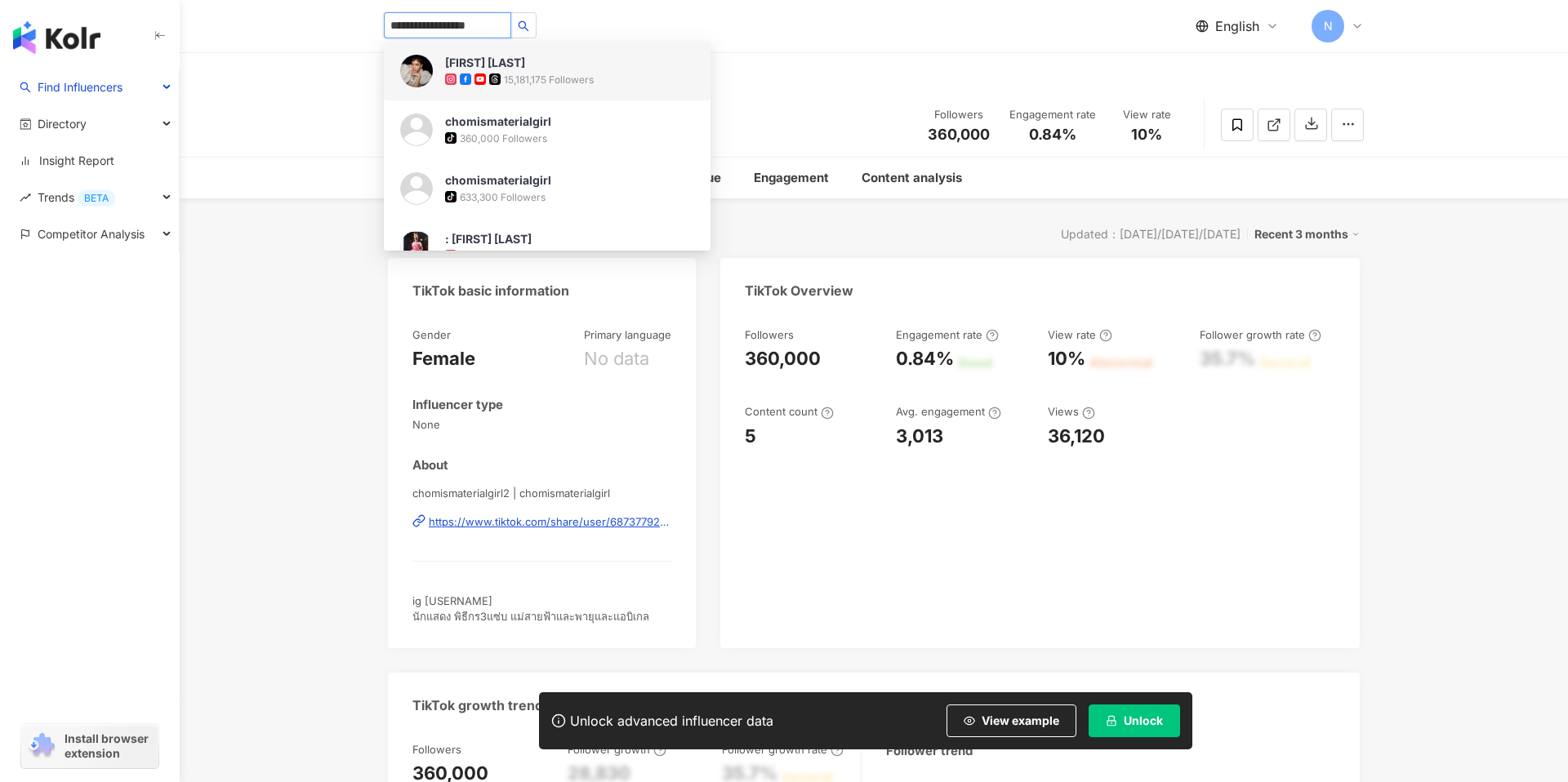 click on "[NAME]" at bounding box center [485, 63] 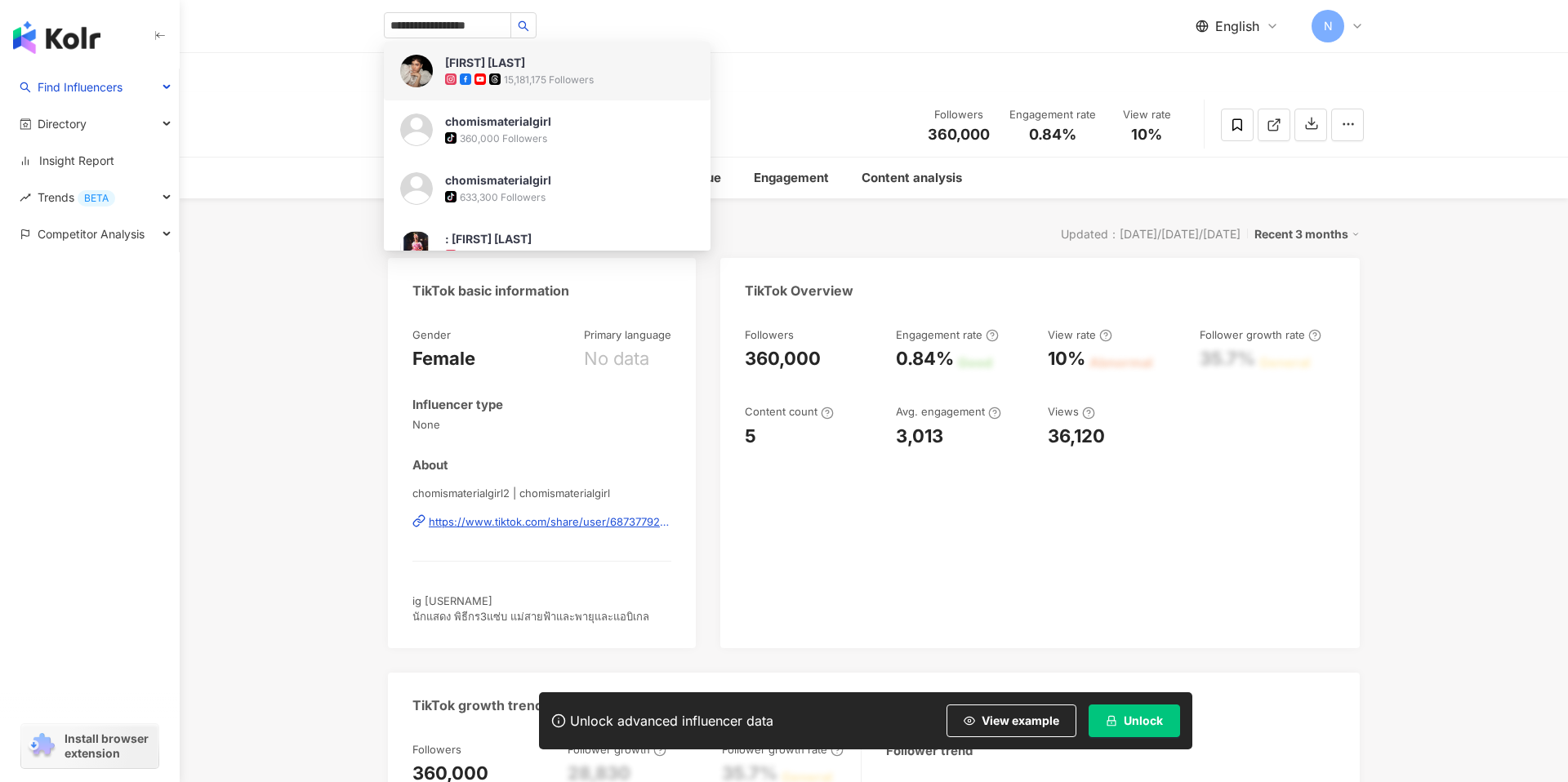 type 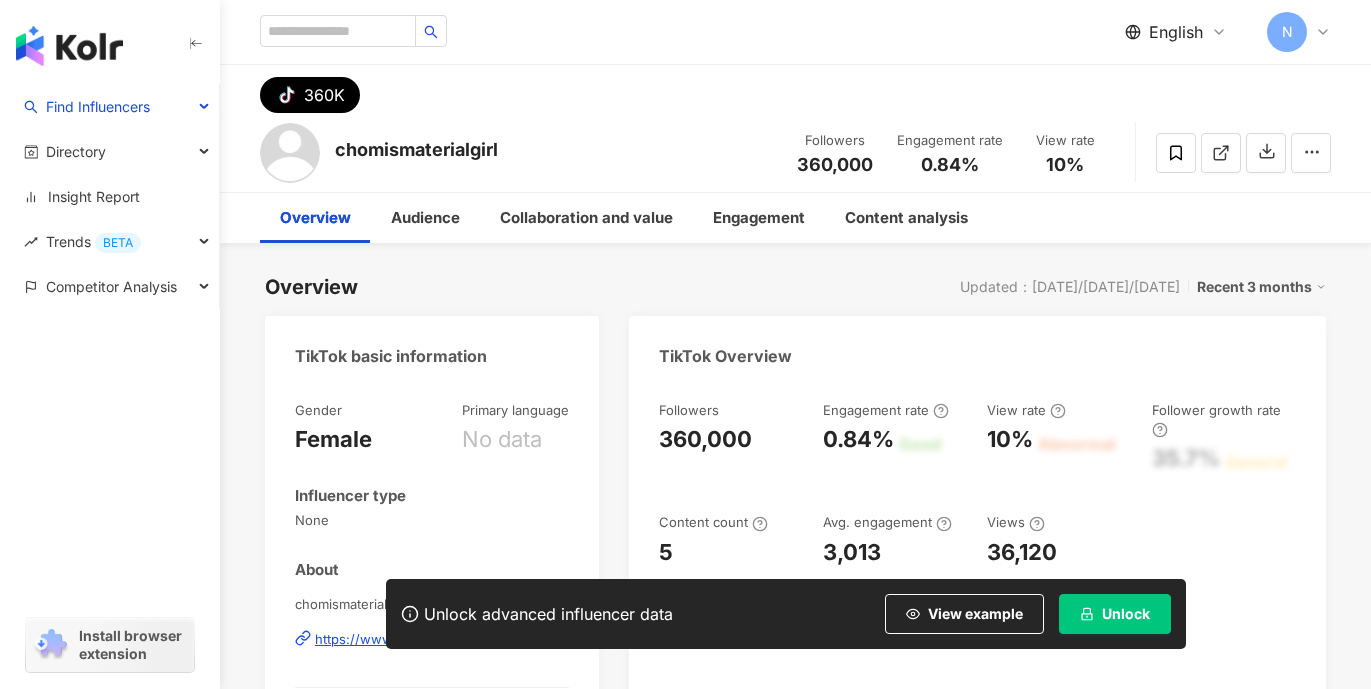 click at bounding box center [110, 375] 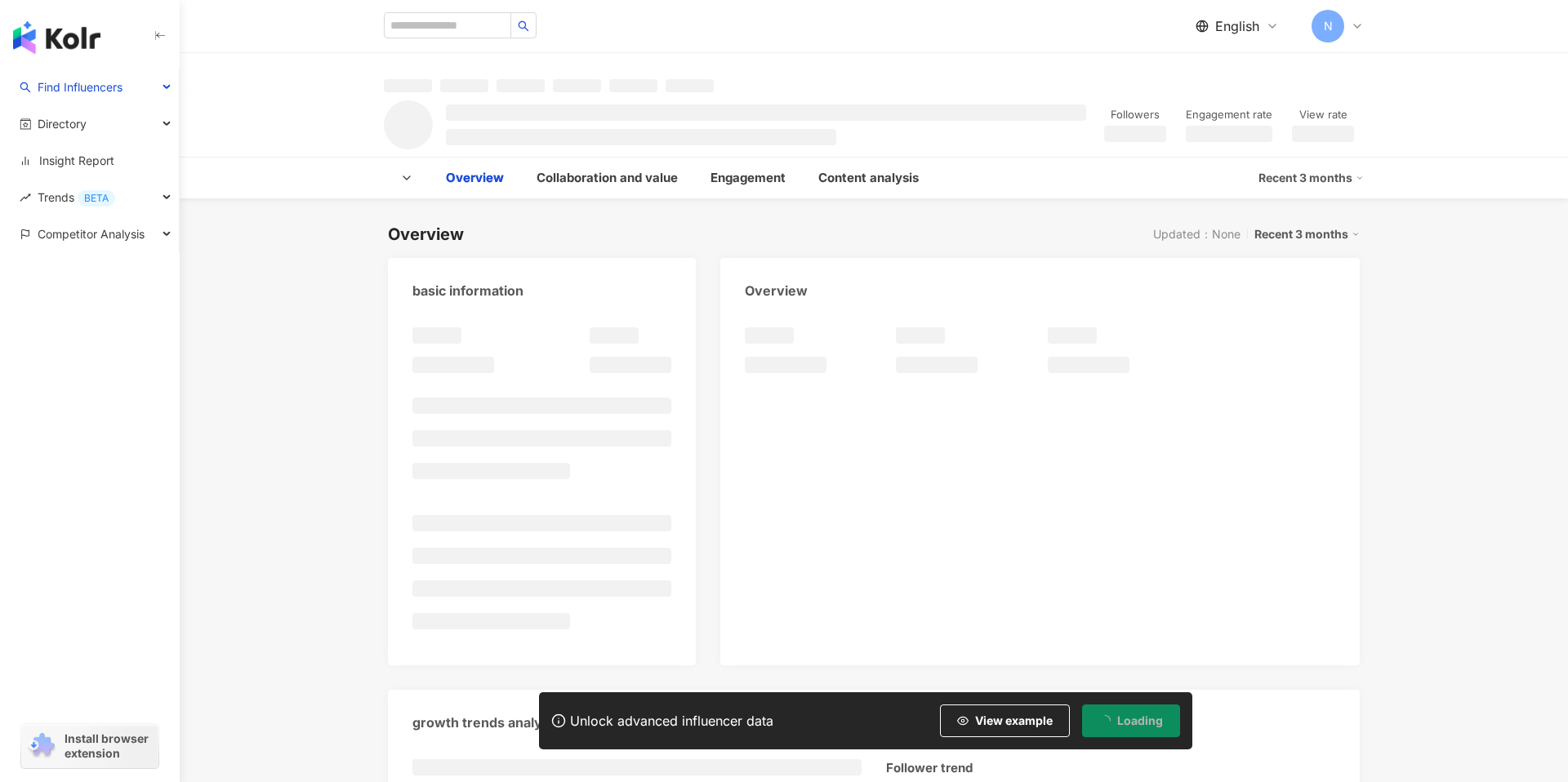scroll, scrollTop: 0, scrollLeft: 0, axis: both 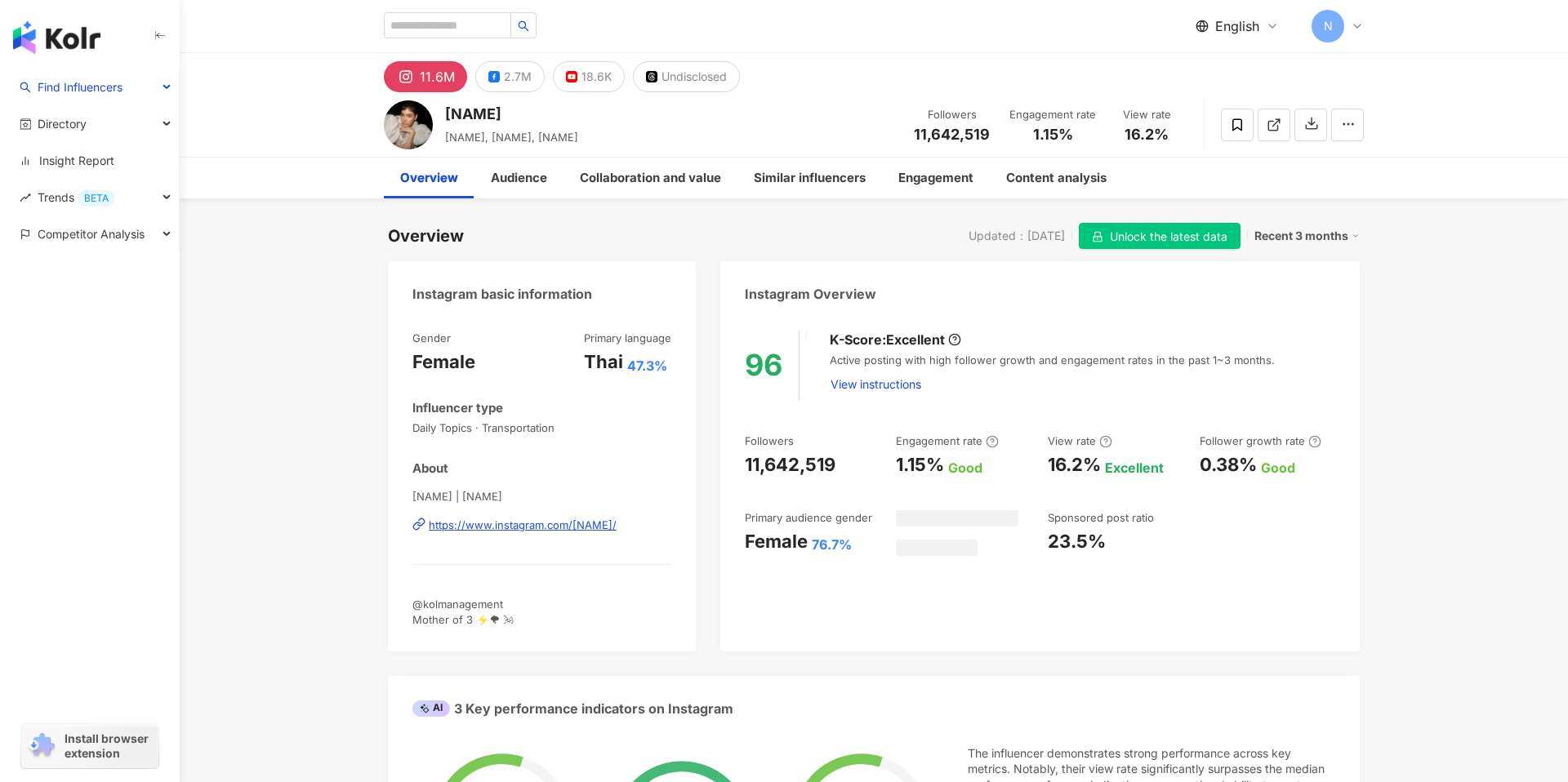 click on "Unlock the latest data" at bounding box center (1169, 237) 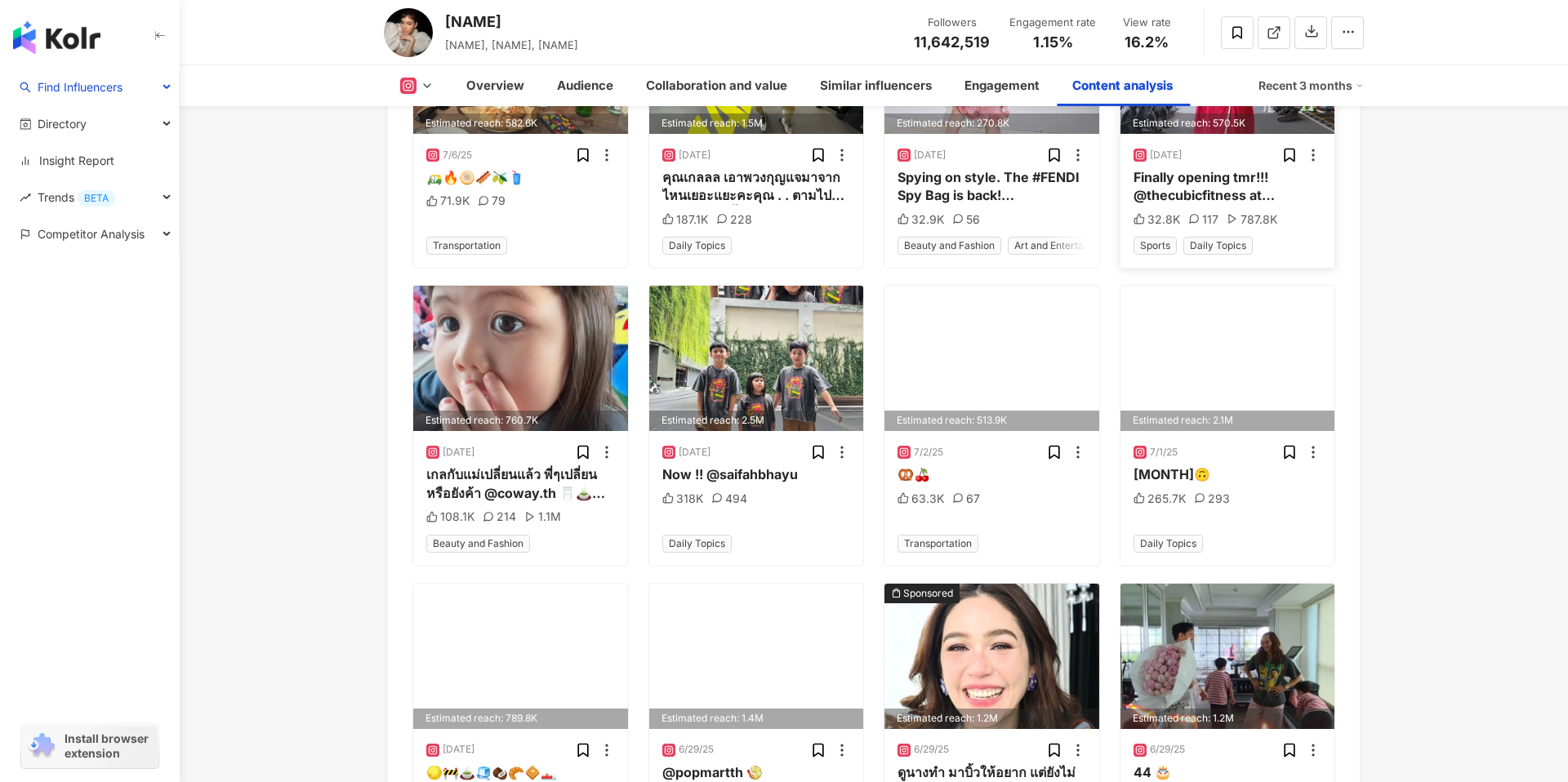 scroll, scrollTop: 5294, scrollLeft: 0, axis: vertical 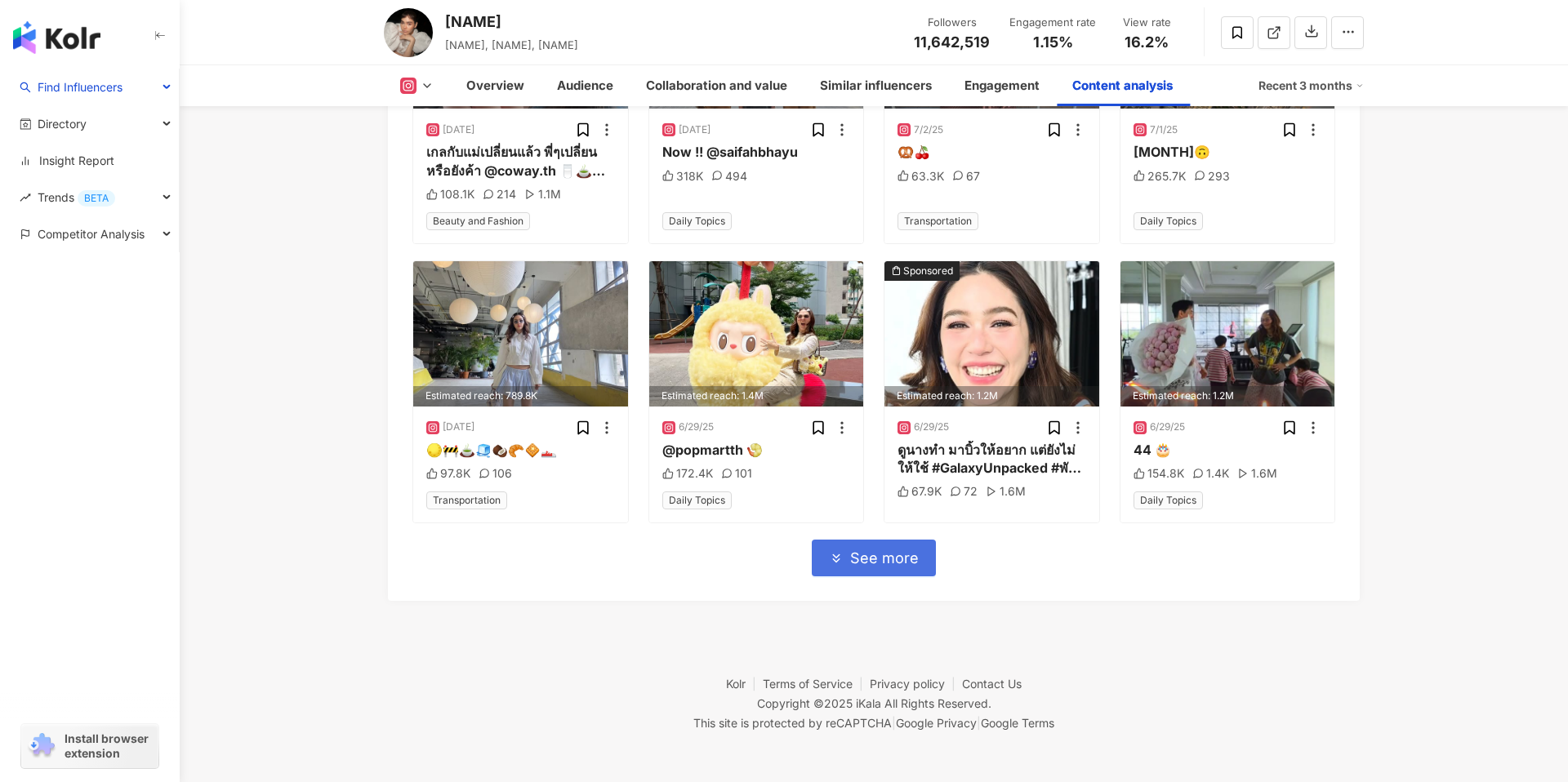 click on "See more" at bounding box center [874, 558] 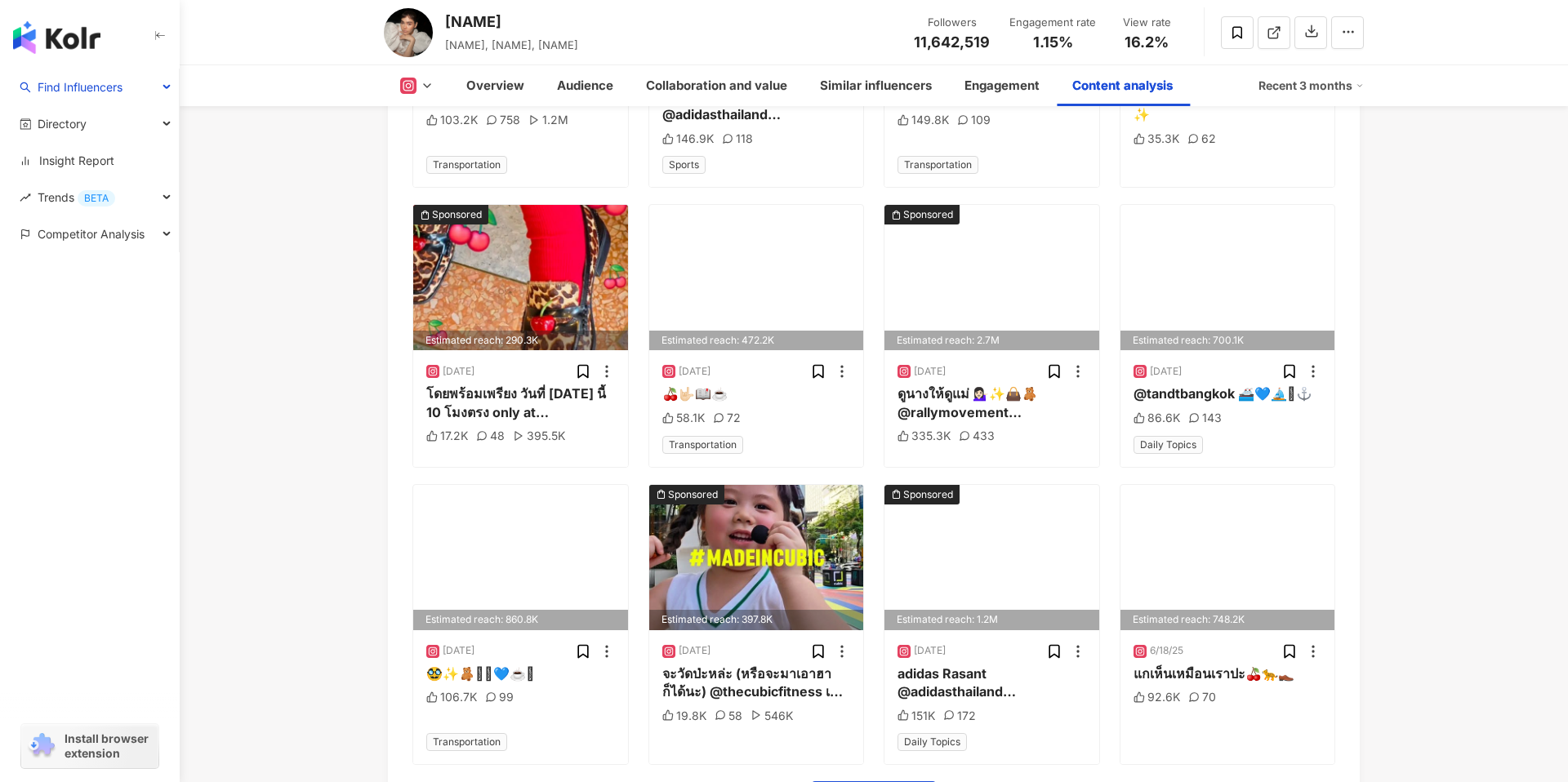 scroll, scrollTop: 6168, scrollLeft: 0, axis: vertical 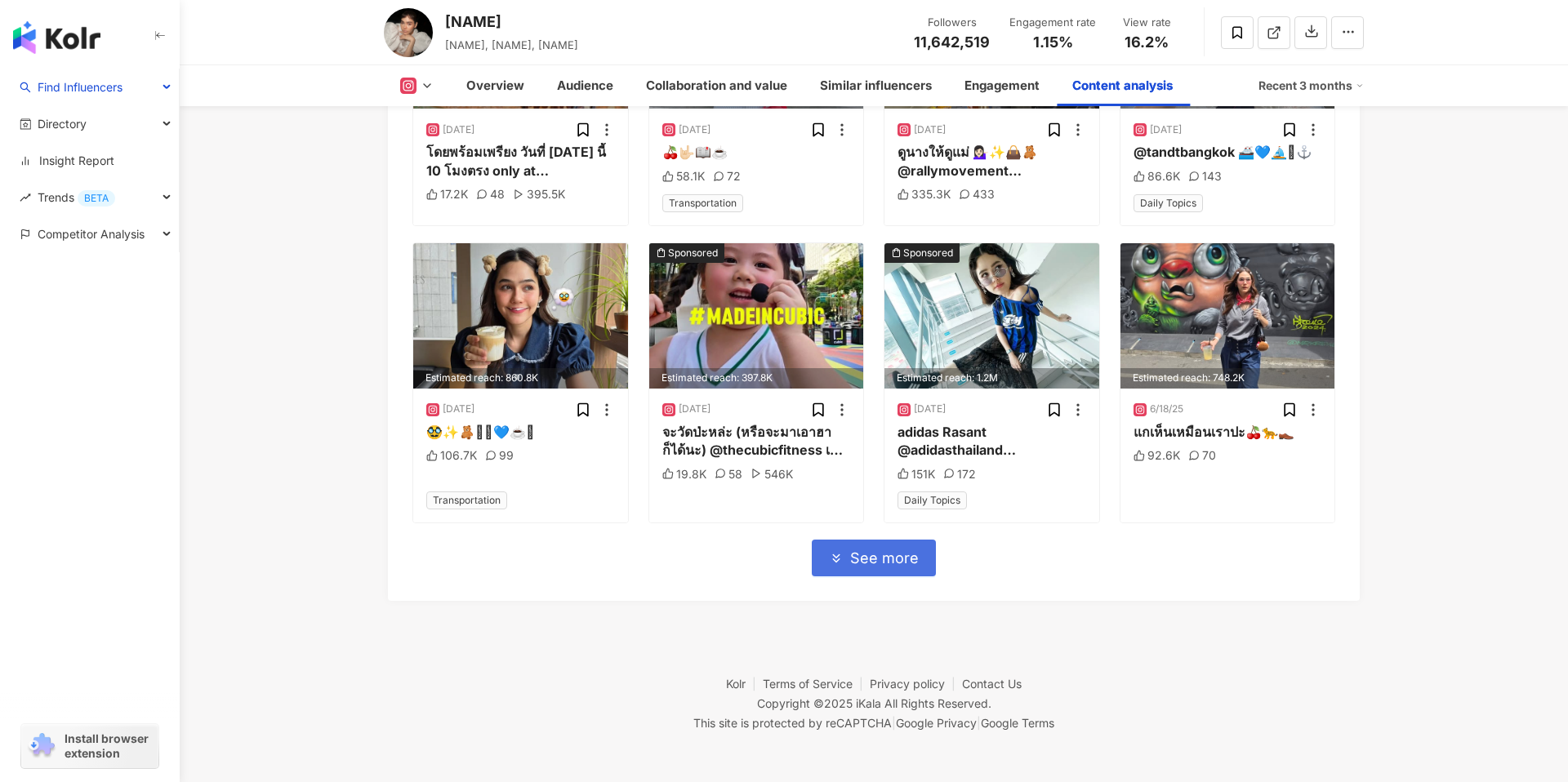 click on "See more" at bounding box center (884, 558) 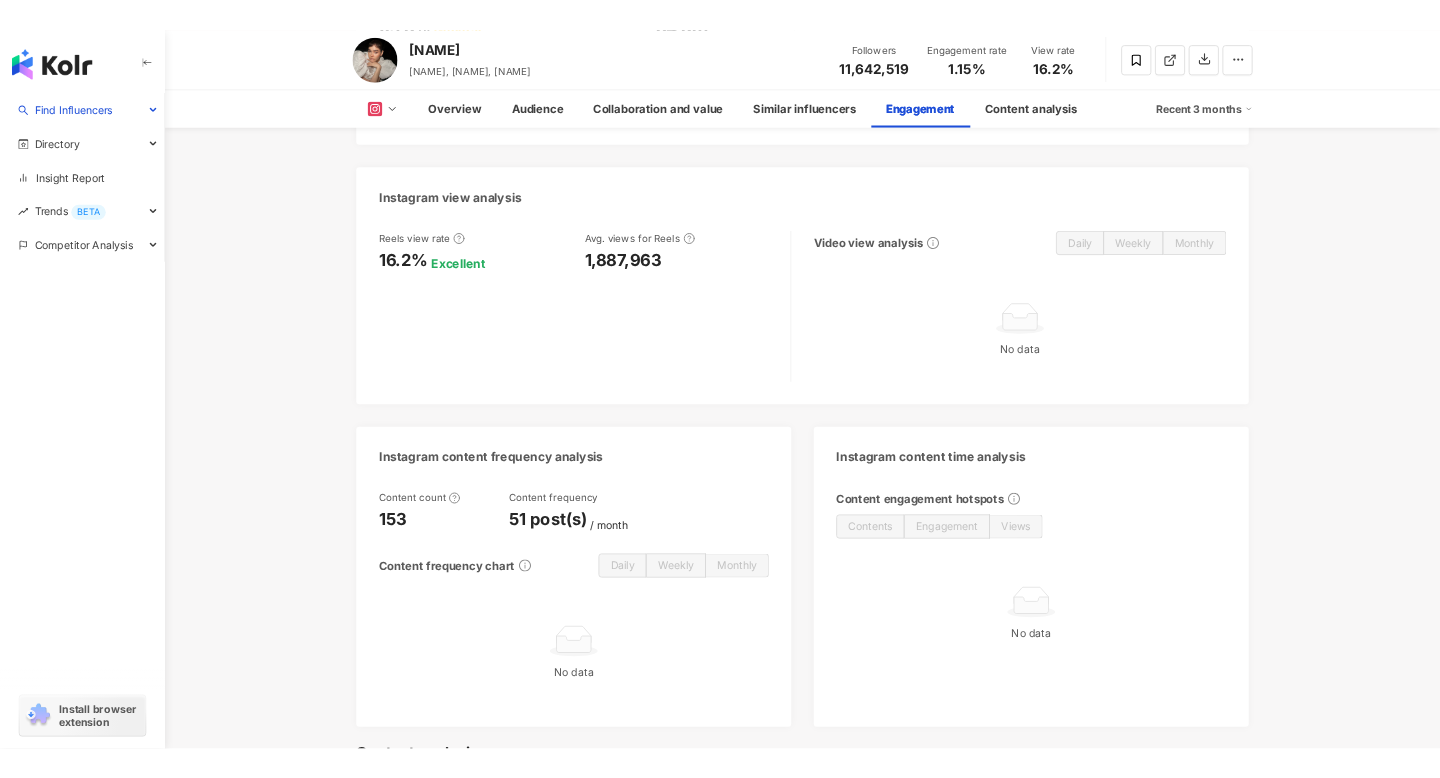 scroll, scrollTop: 4468, scrollLeft: 0, axis: vertical 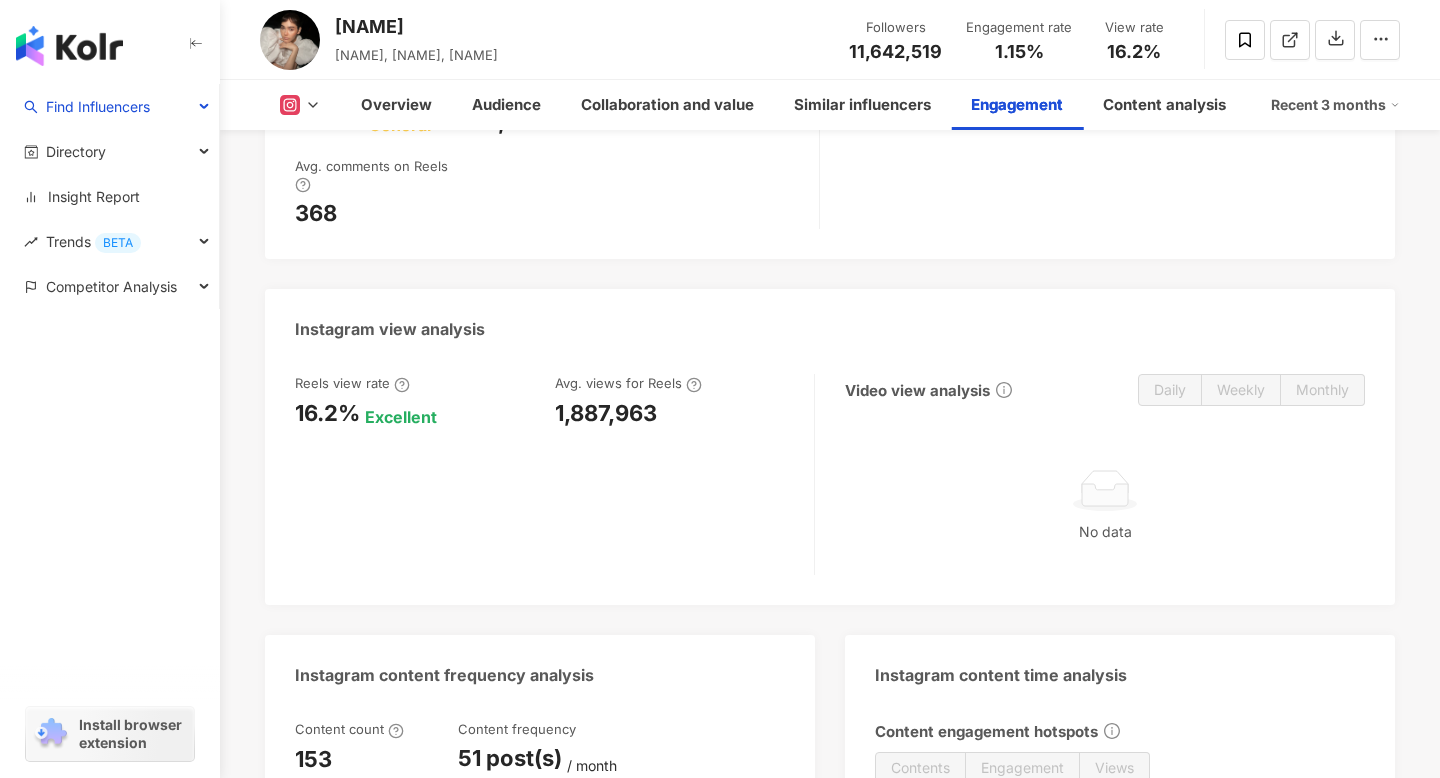 type 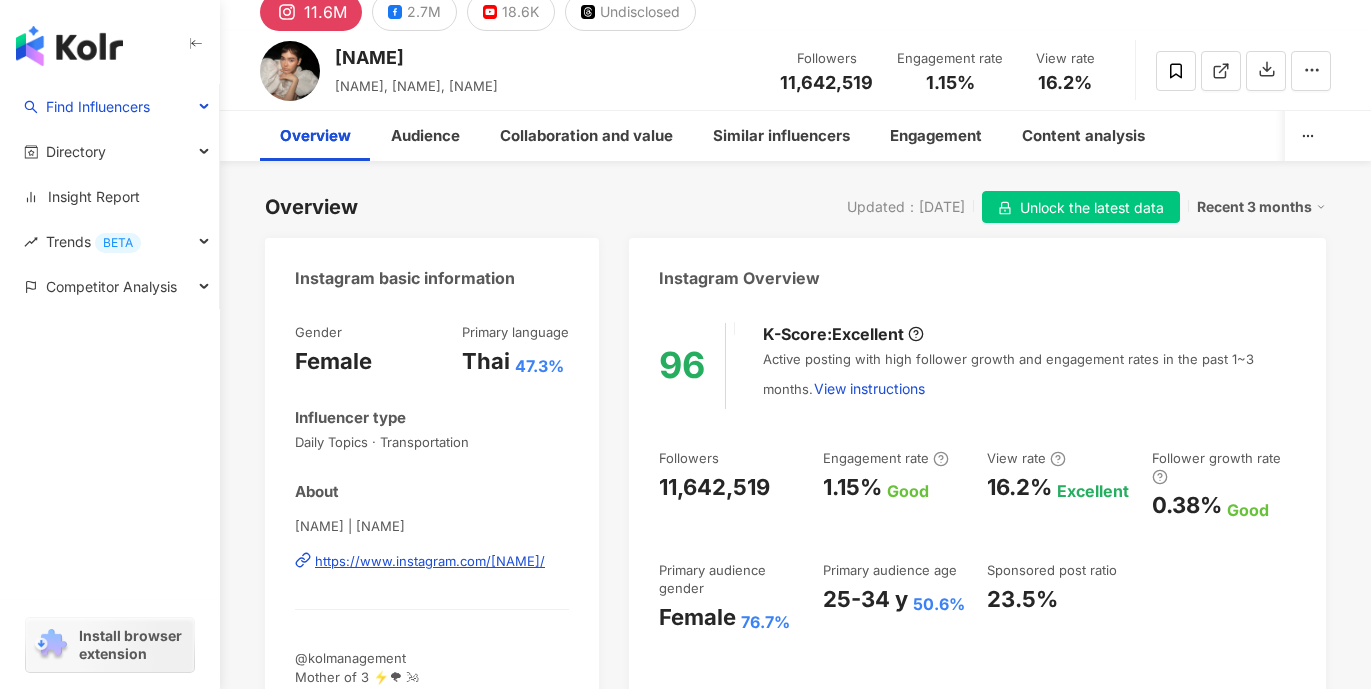 scroll, scrollTop: 0, scrollLeft: 0, axis: both 